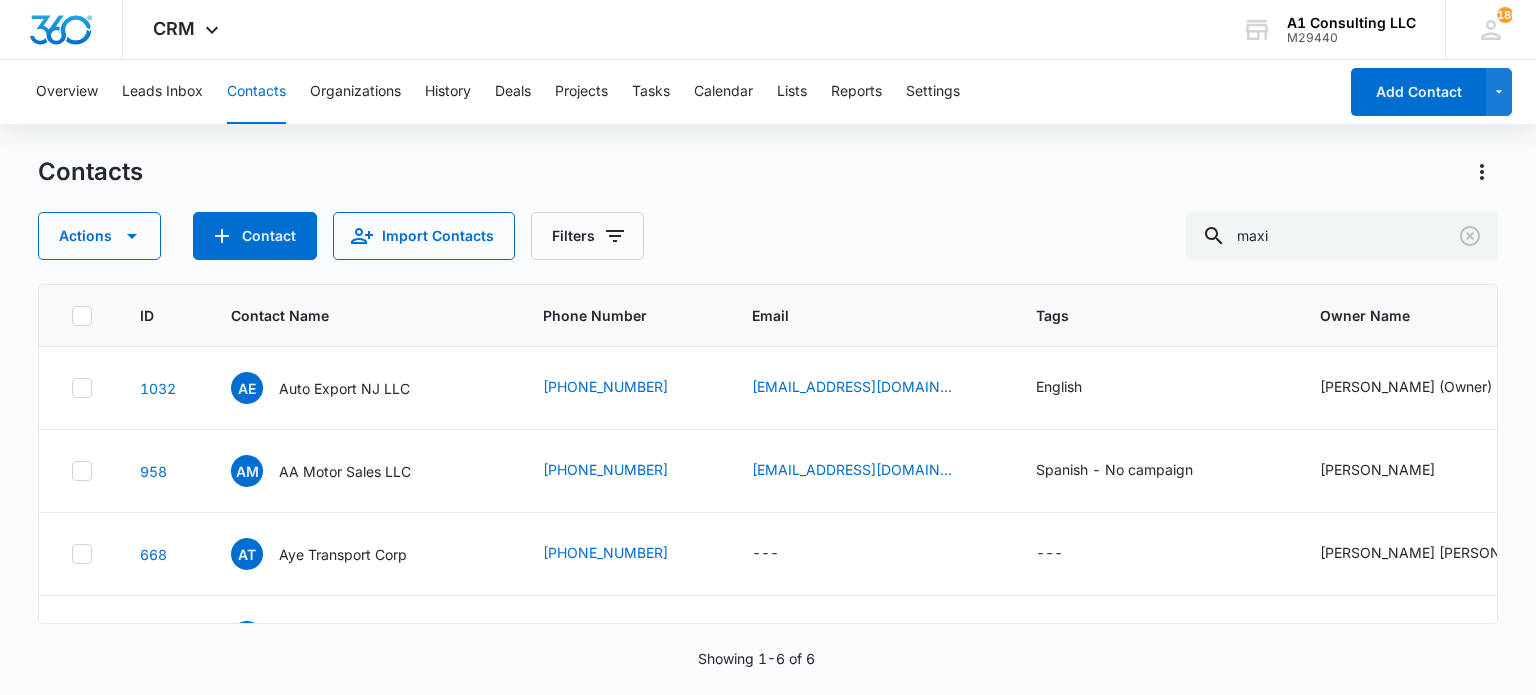 scroll, scrollTop: 0, scrollLeft: 0, axis: both 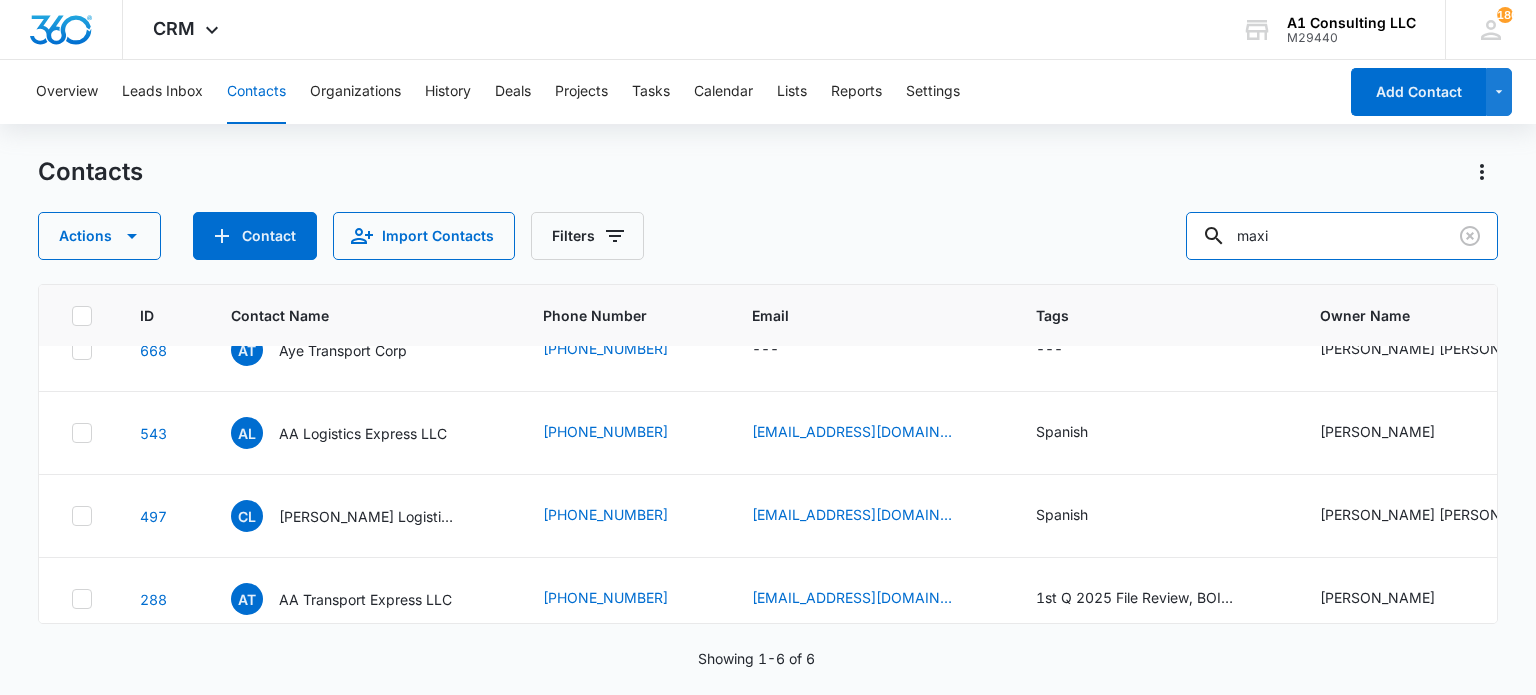 drag, startPoint x: 1156, startPoint y: 248, endPoint x: 1092, endPoint y: 260, distance: 65.11528 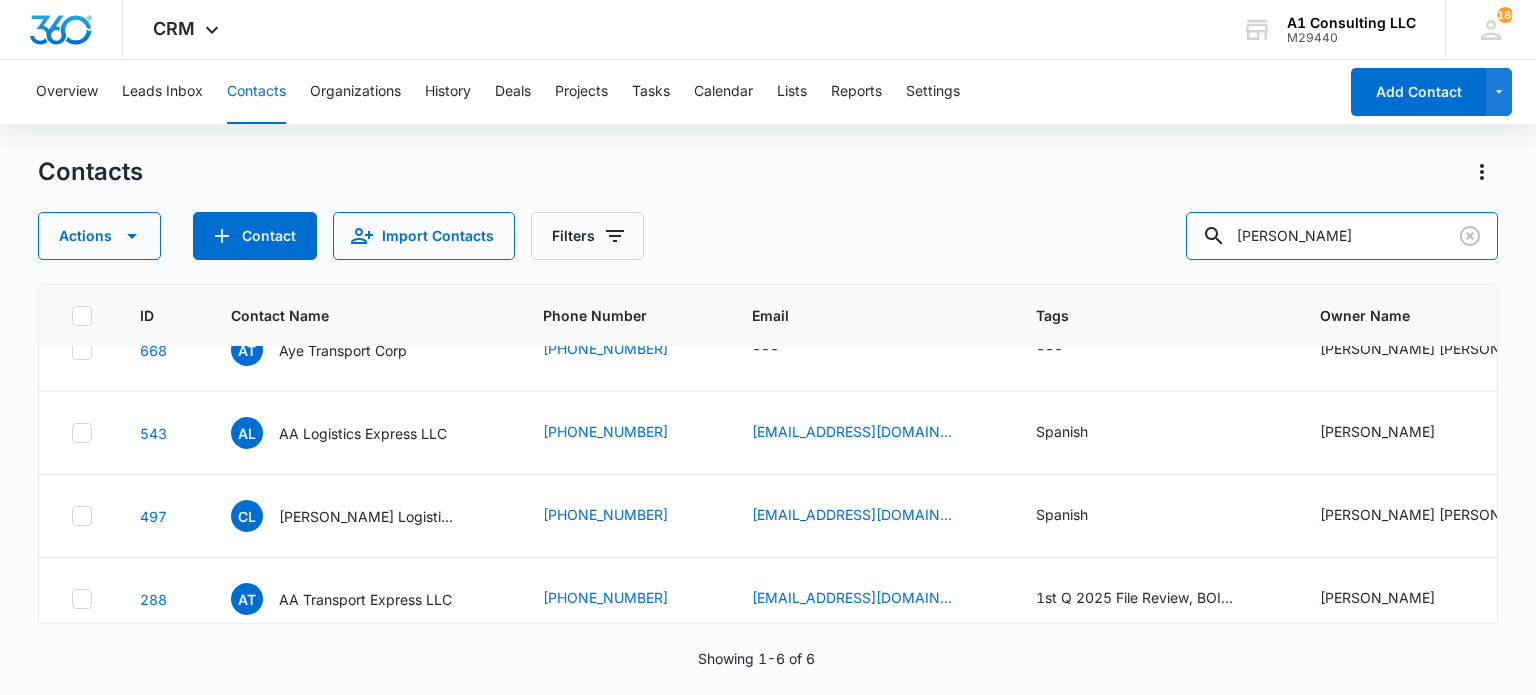type on "[PERSON_NAME]" 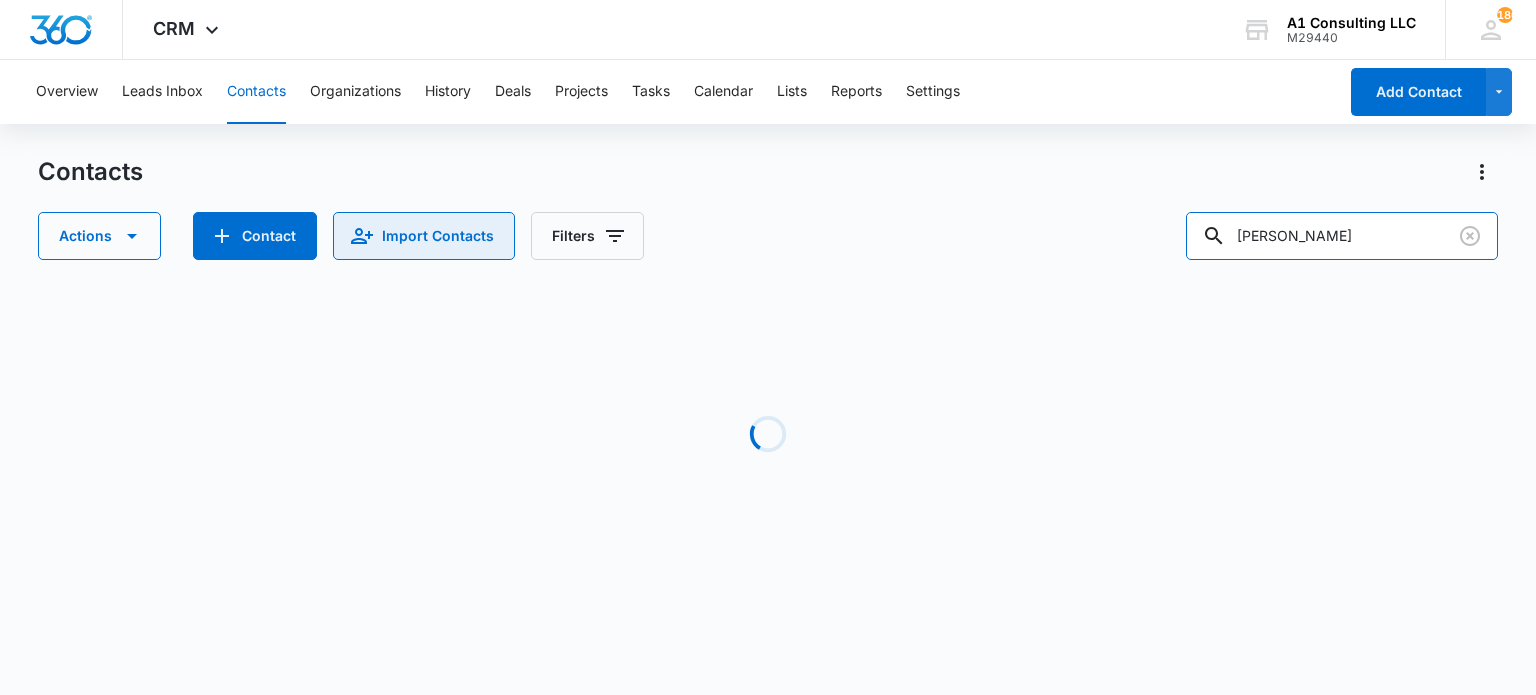 scroll, scrollTop: 0, scrollLeft: 0, axis: both 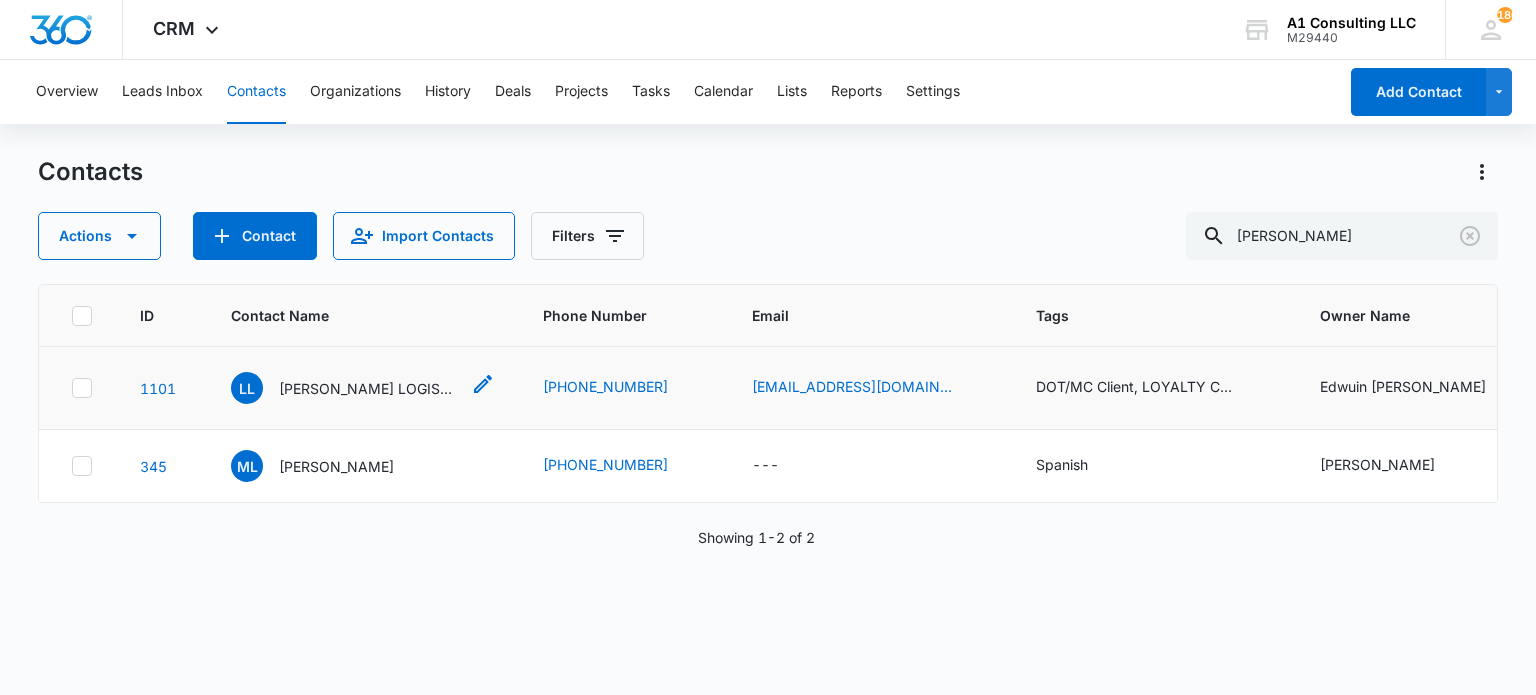 click on "[PERSON_NAME] LOGISTICS CORPORATION" at bounding box center (369, 388) 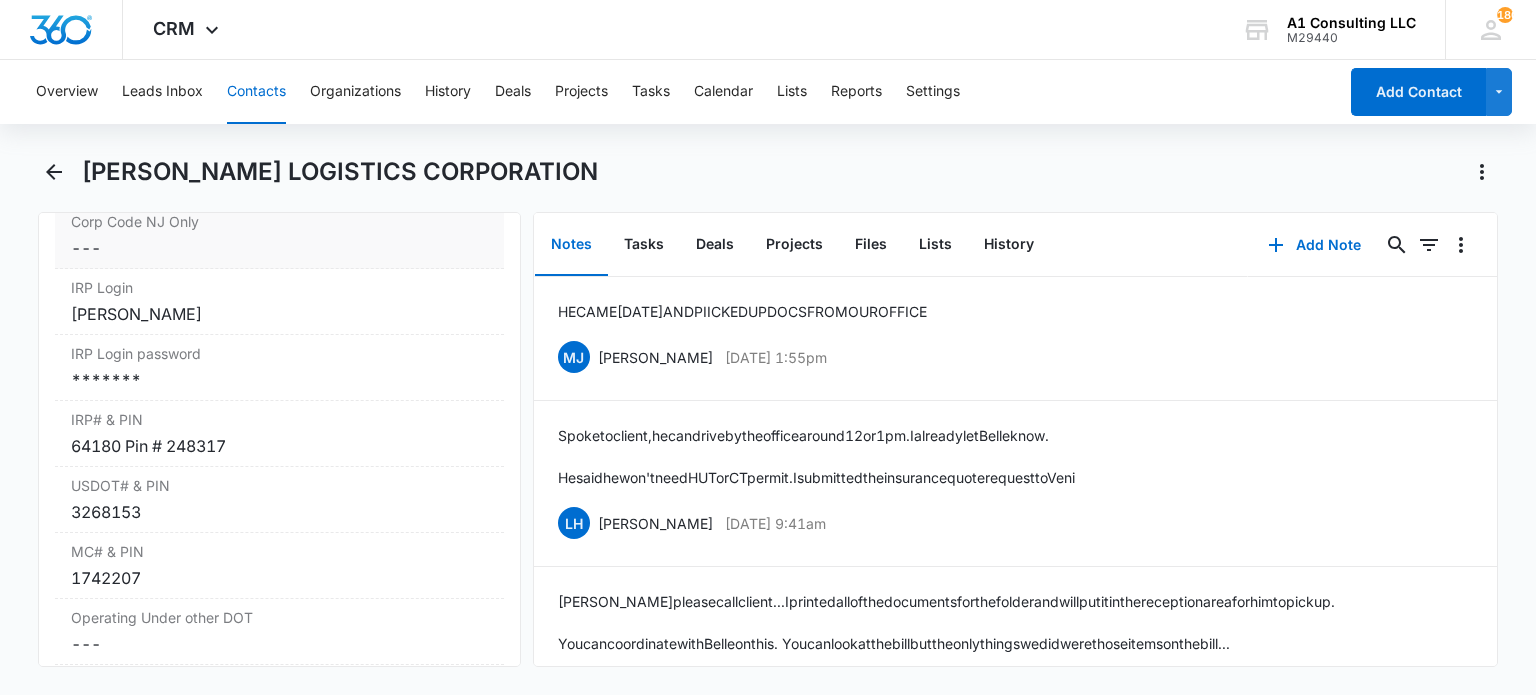 scroll, scrollTop: 2678, scrollLeft: 0, axis: vertical 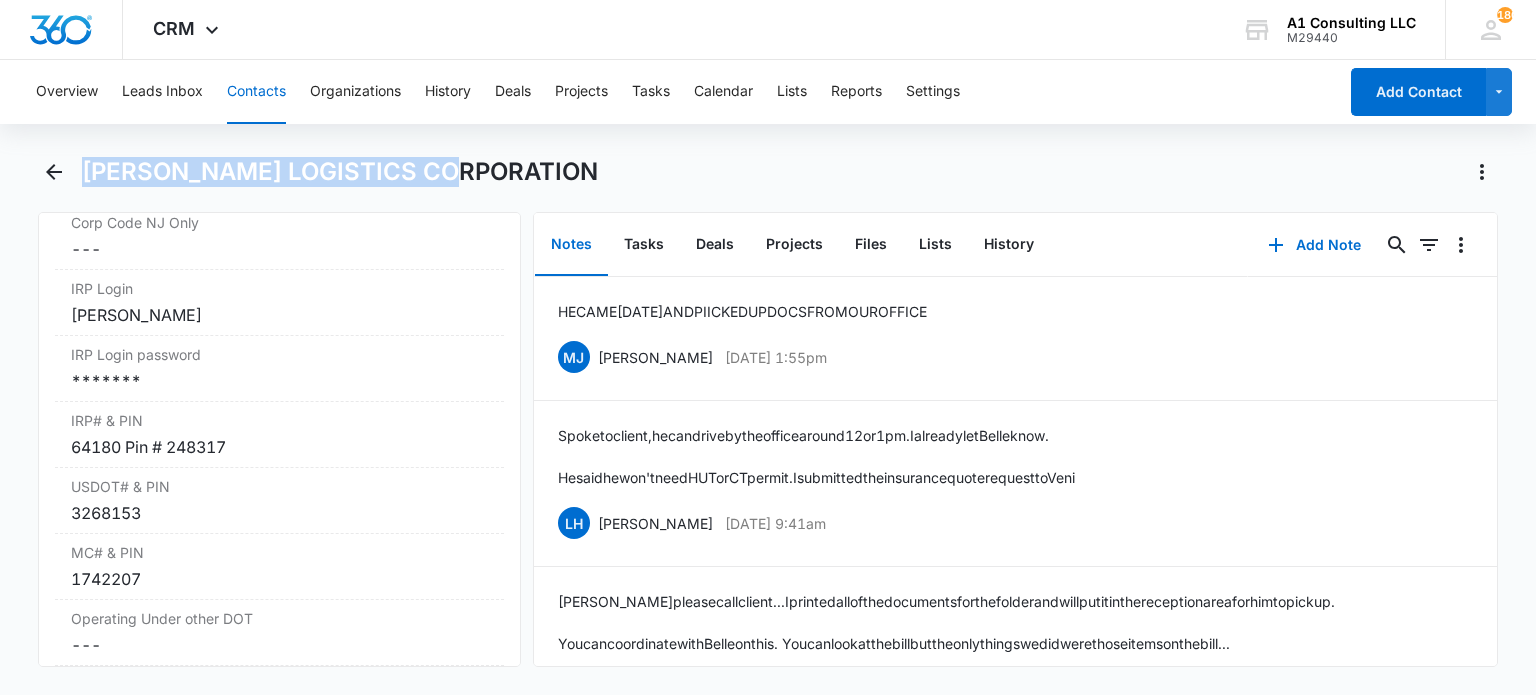 drag, startPoint x: 471, startPoint y: 171, endPoint x: 75, endPoint y: 174, distance: 396.01135 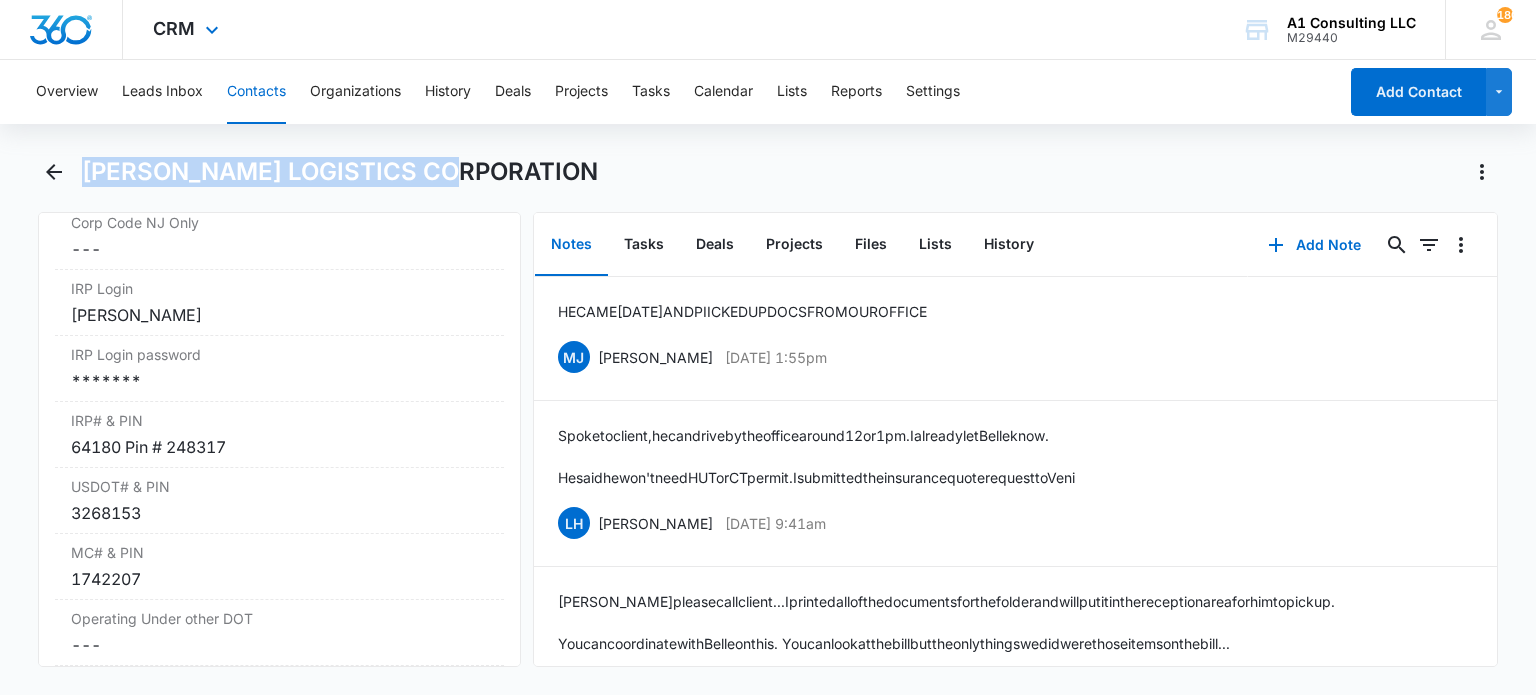 copy on "[PERSON_NAME] LOGISTICS CORPORATION" 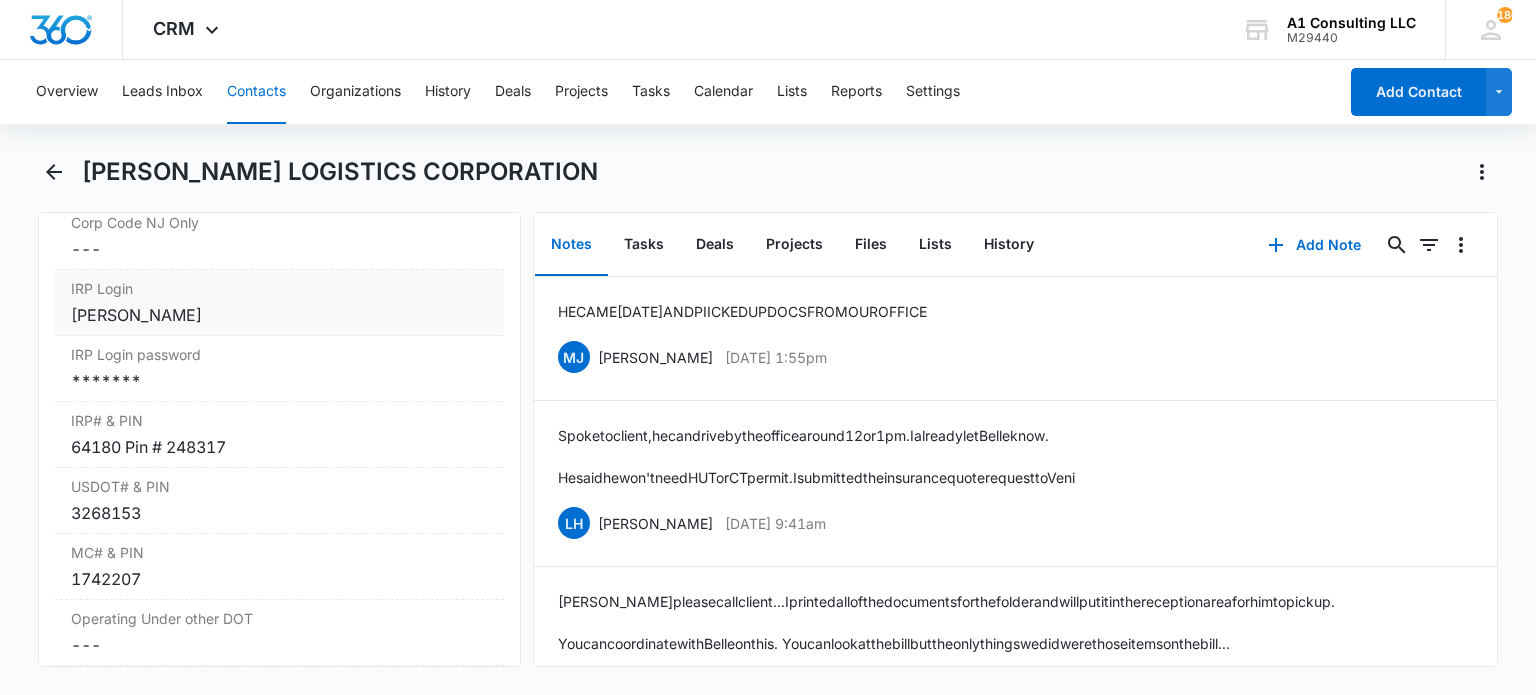 click on "[PERSON_NAME]" at bounding box center [279, 315] 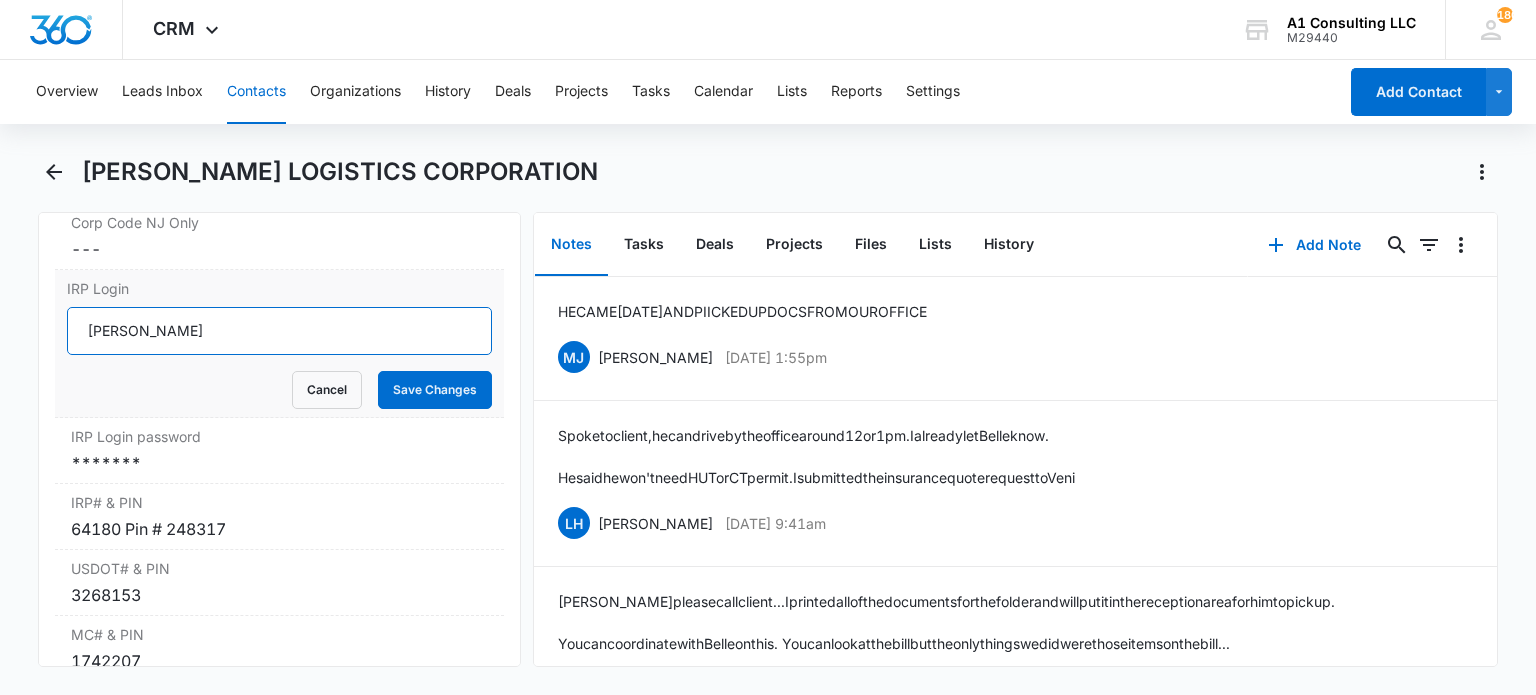 click on "[PERSON_NAME]" at bounding box center [279, 331] 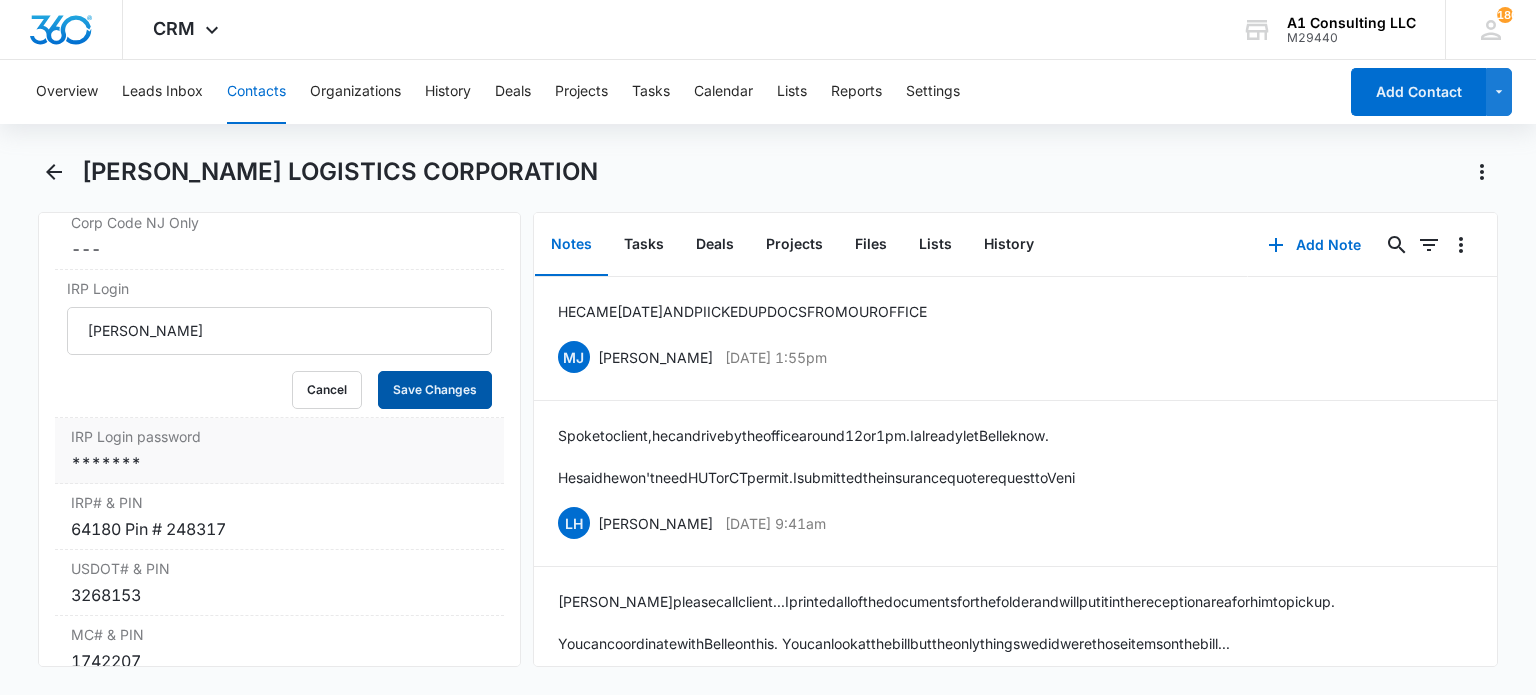 click on "Save Changes" at bounding box center (435, 390) 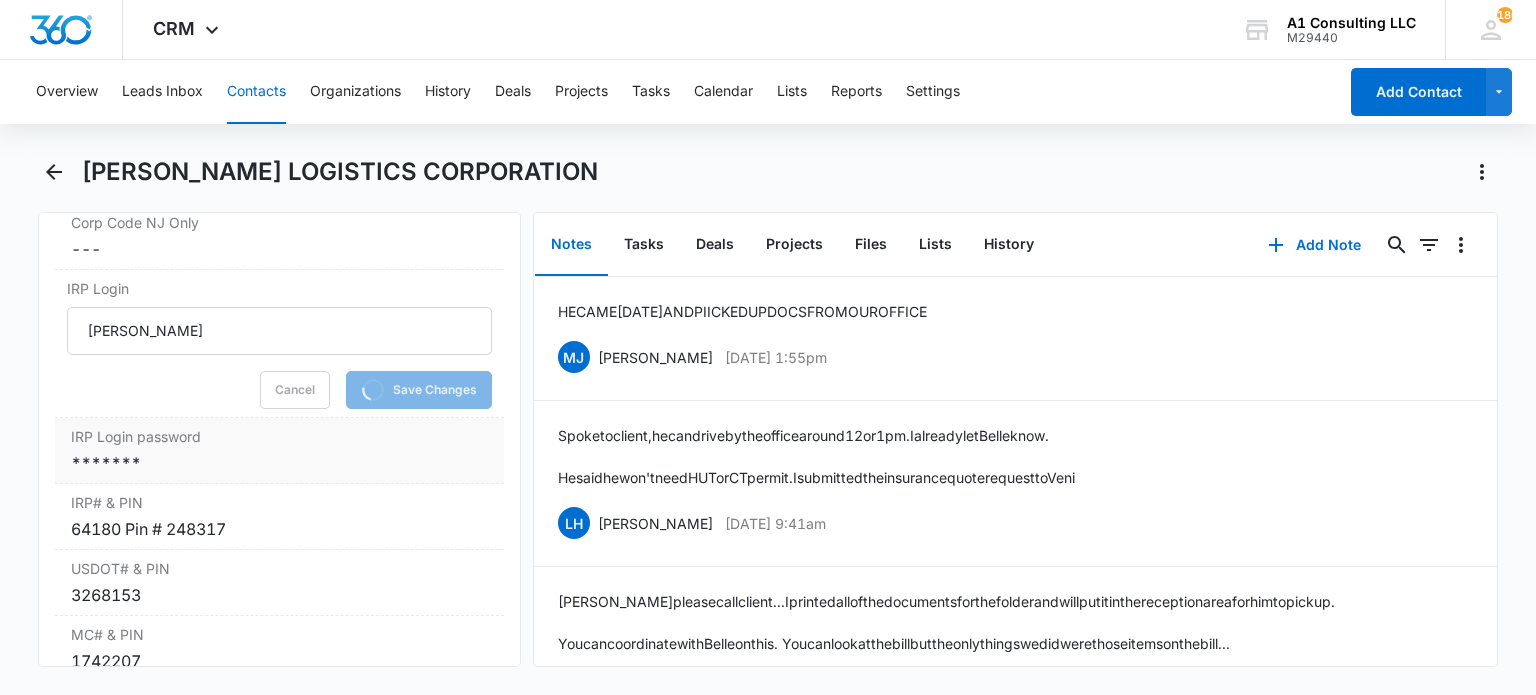 click on "IRP Login password Cancel Save Changes *******" at bounding box center [279, 451] 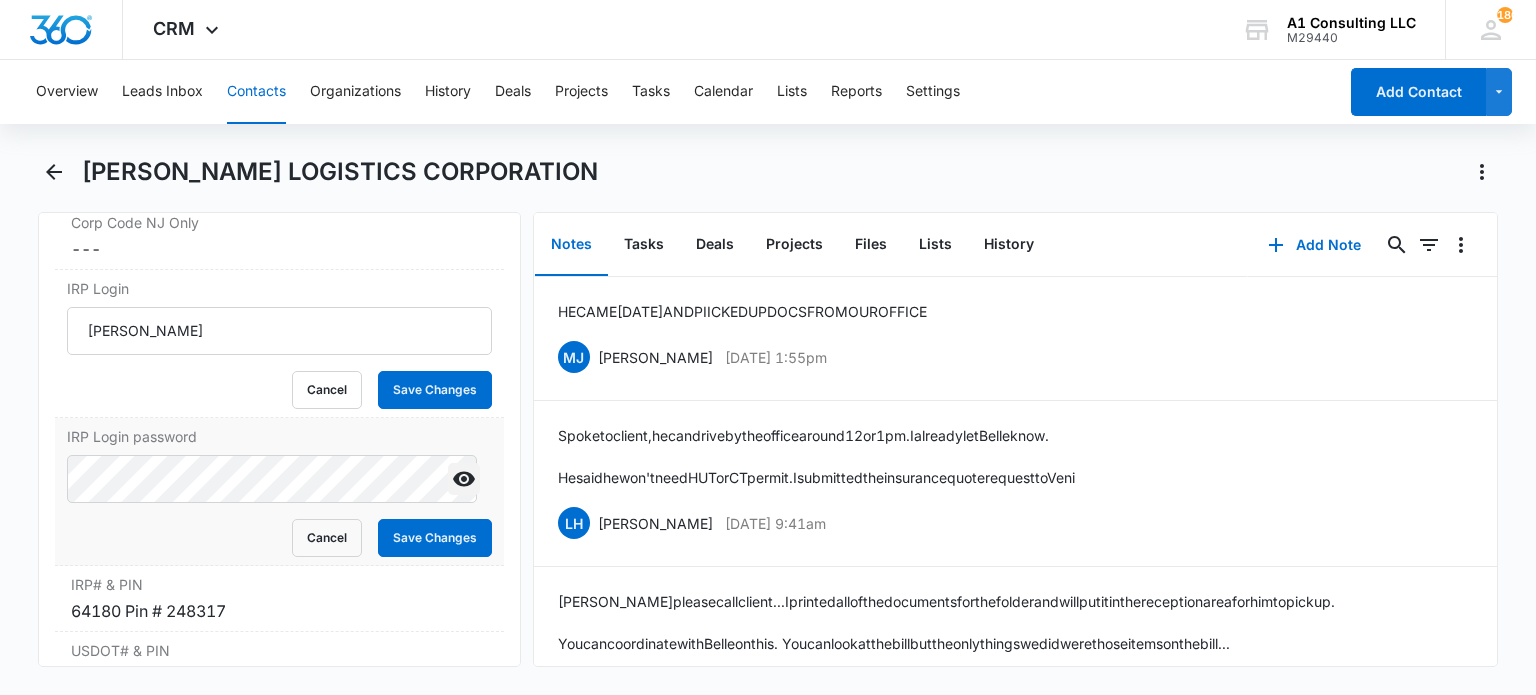 click 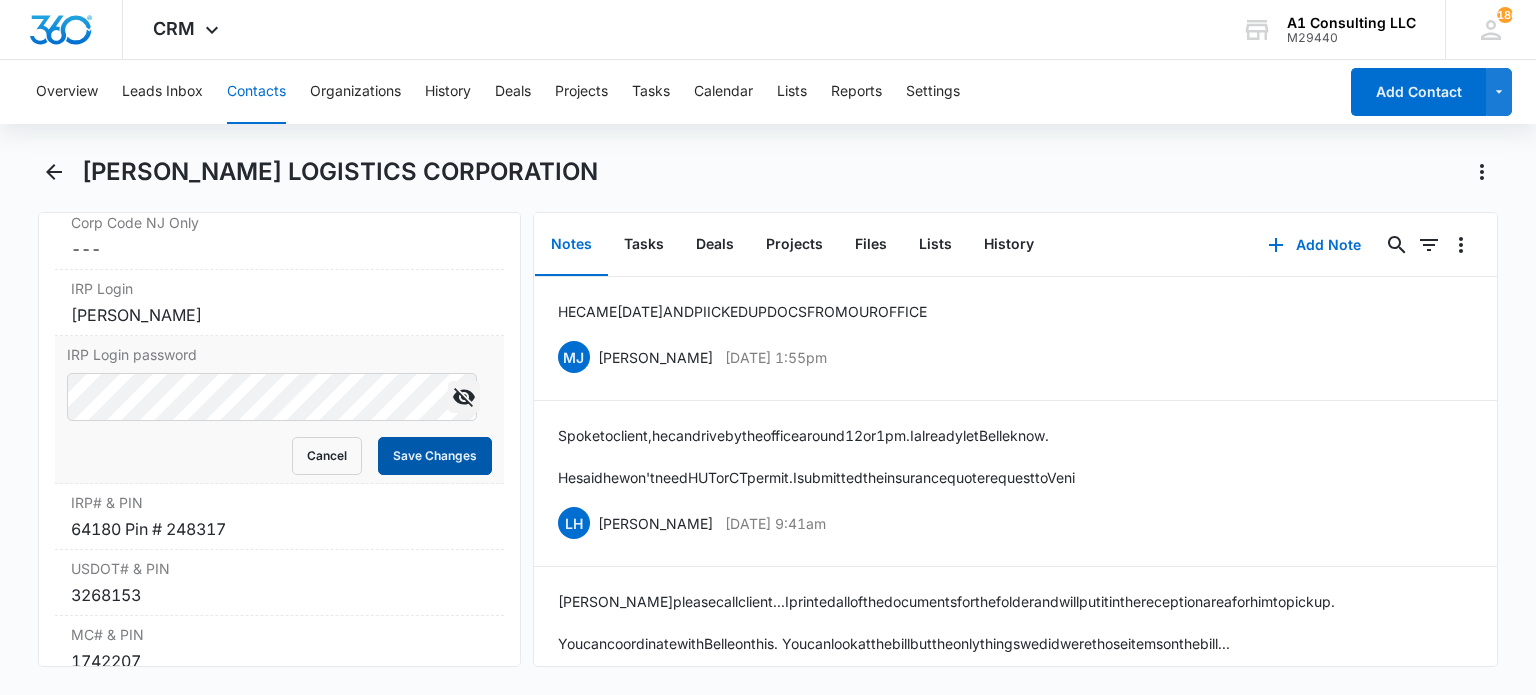 click on "Save Changes" at bounding box center (435, 456) 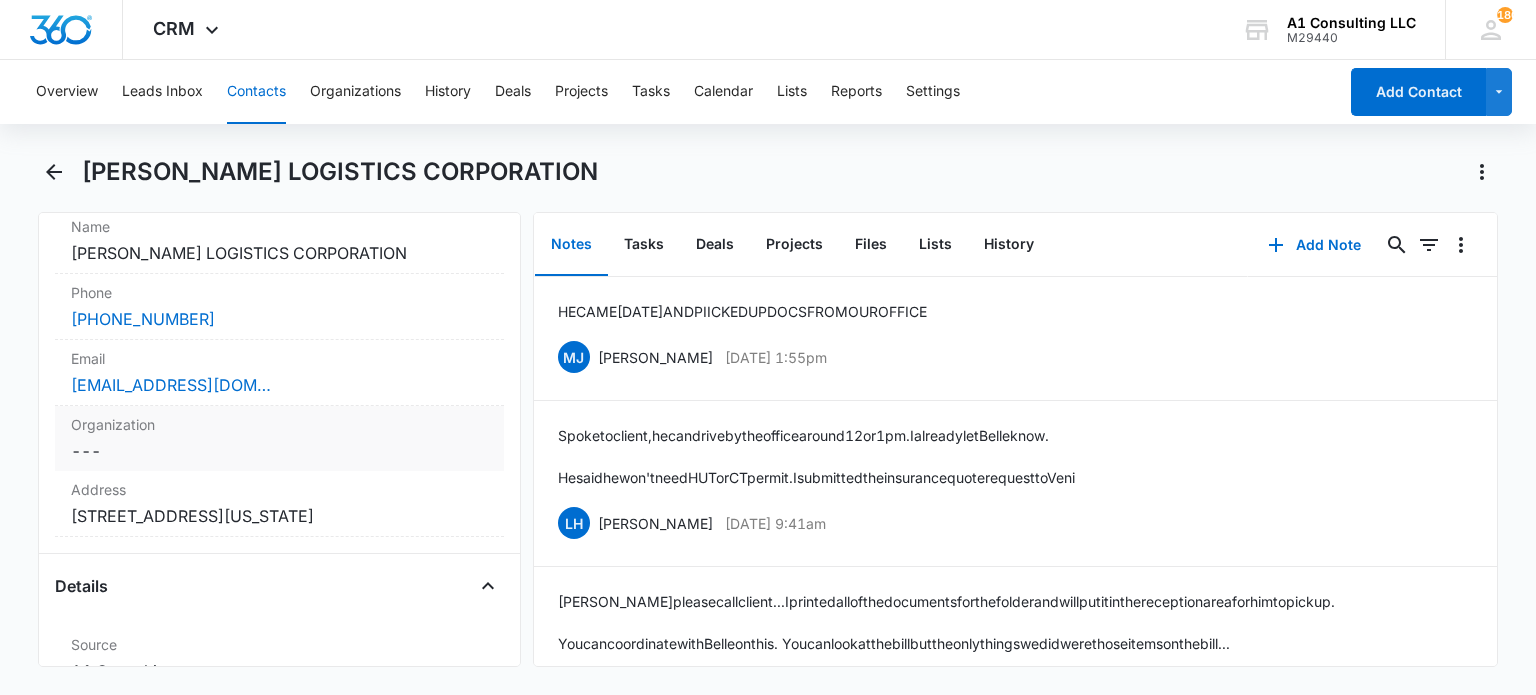 scroll, scrollTop: 426, scrollLeft: 0, axis: vertical 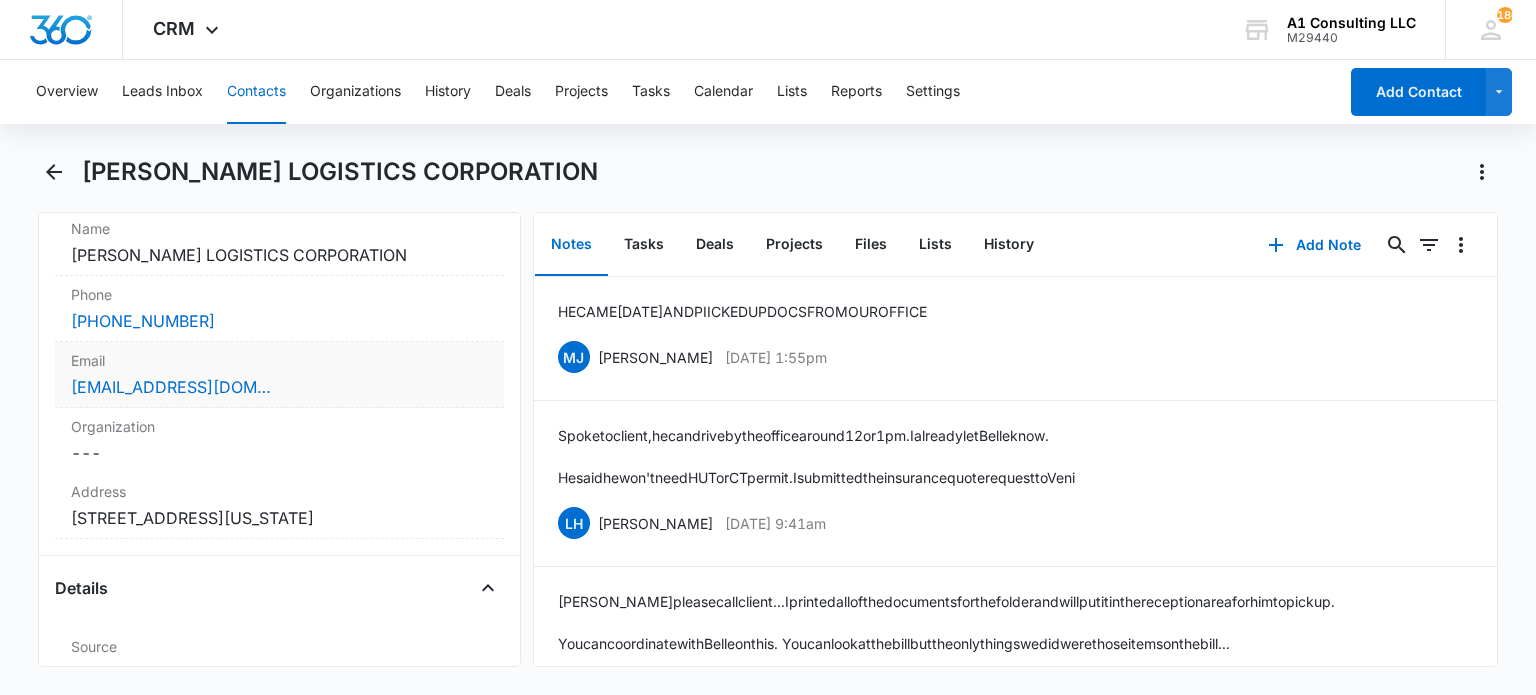 click on "Email Cancel Save Changes [EMAIL_ADDRESS][DOMAIN_NAME]" at bounding box center [279, 375] 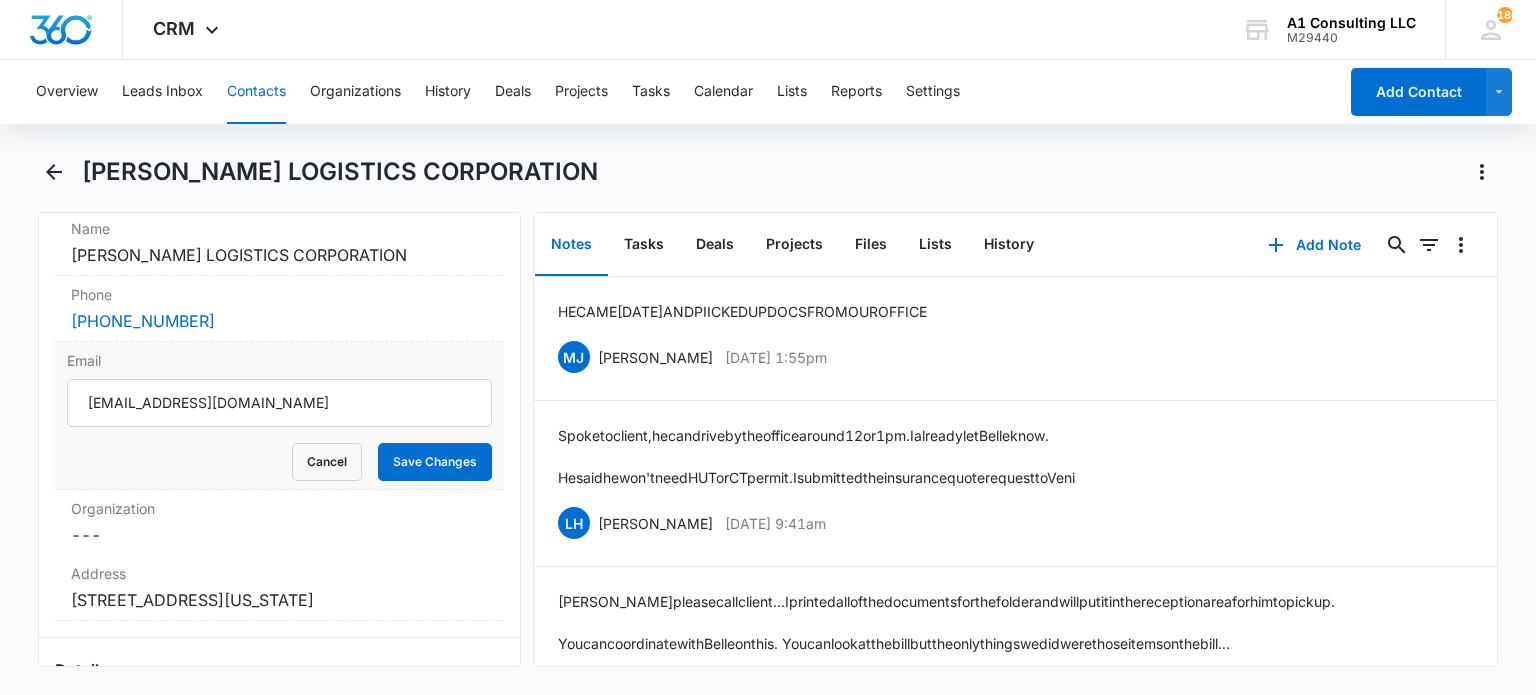 click on "[EMAIL_ADDRESS][DOMAIN_NAME]" at bounding box center (279, 403) 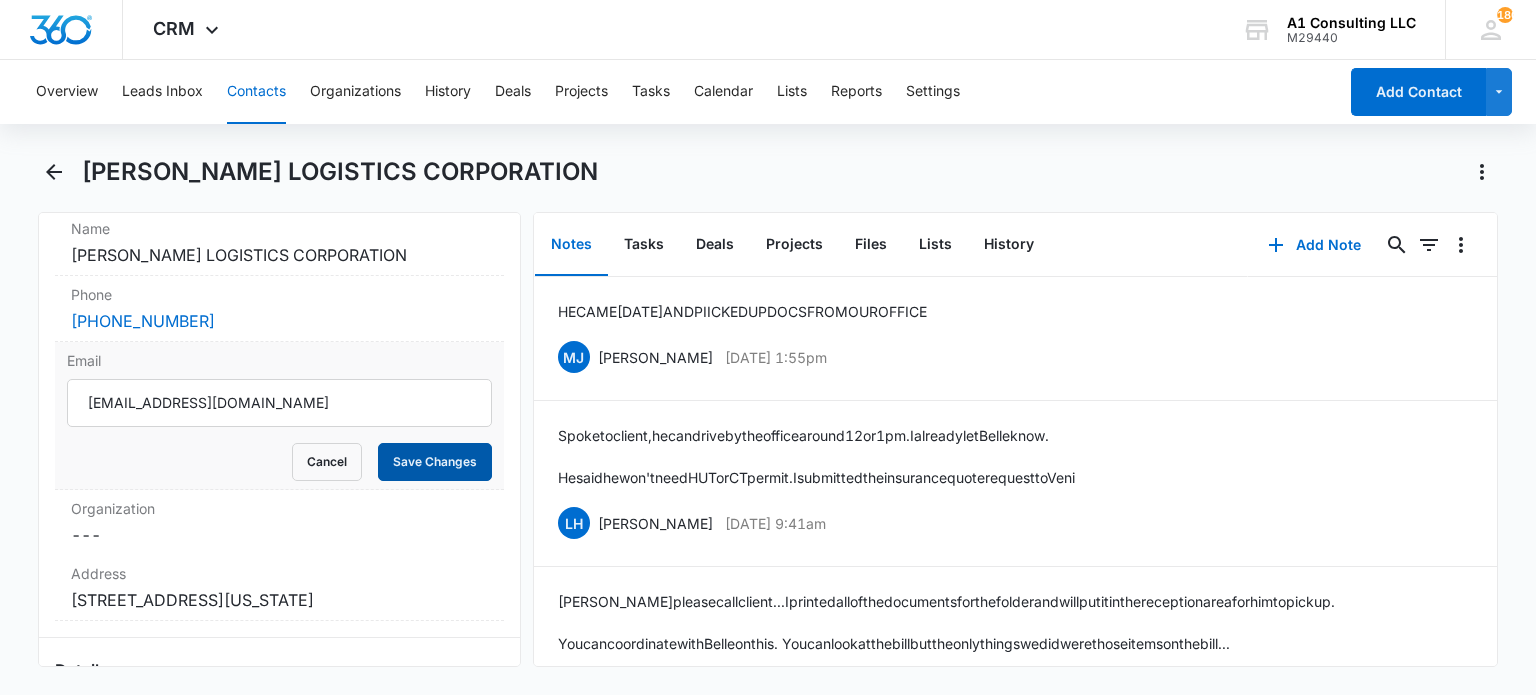 click on "Save Changes" at bounding box center (435, 462) 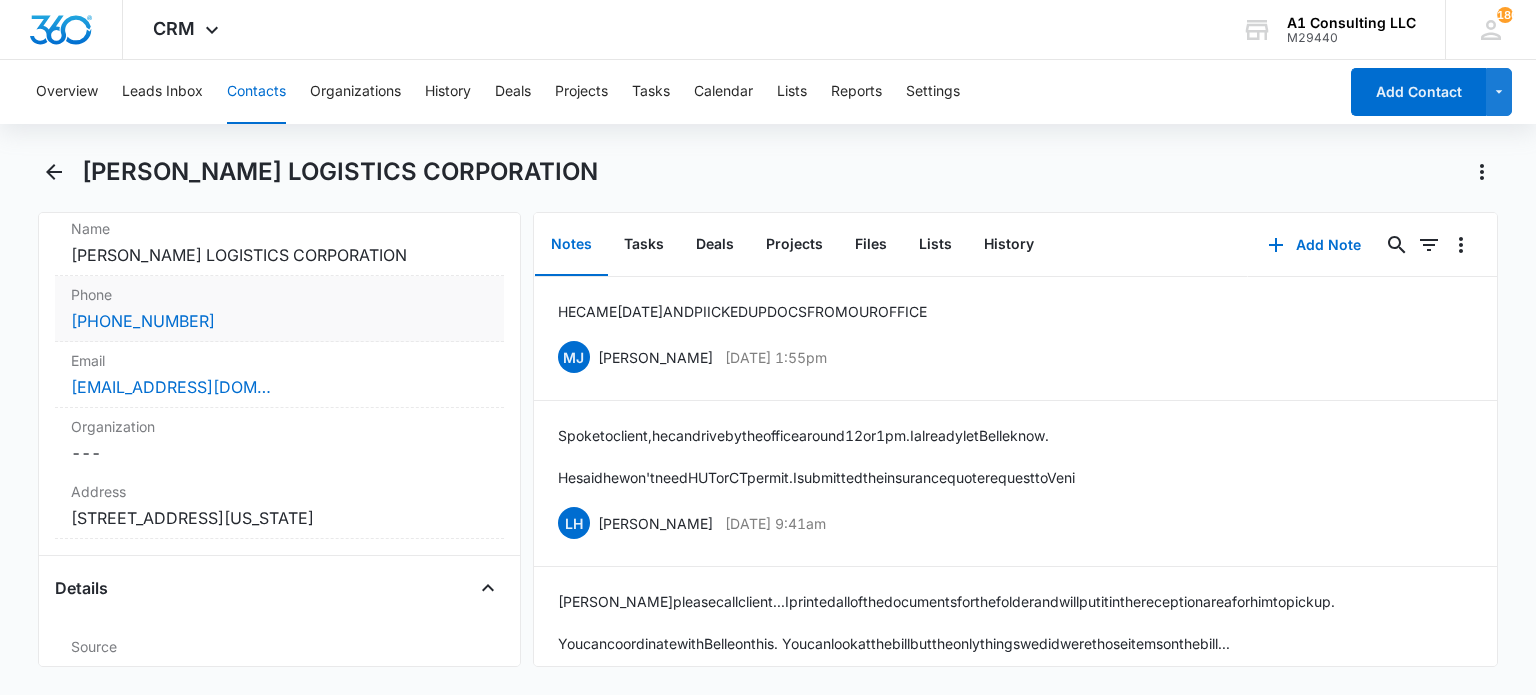 click on "[PHONE_NUMBER]" at bounding box center [279, 321] 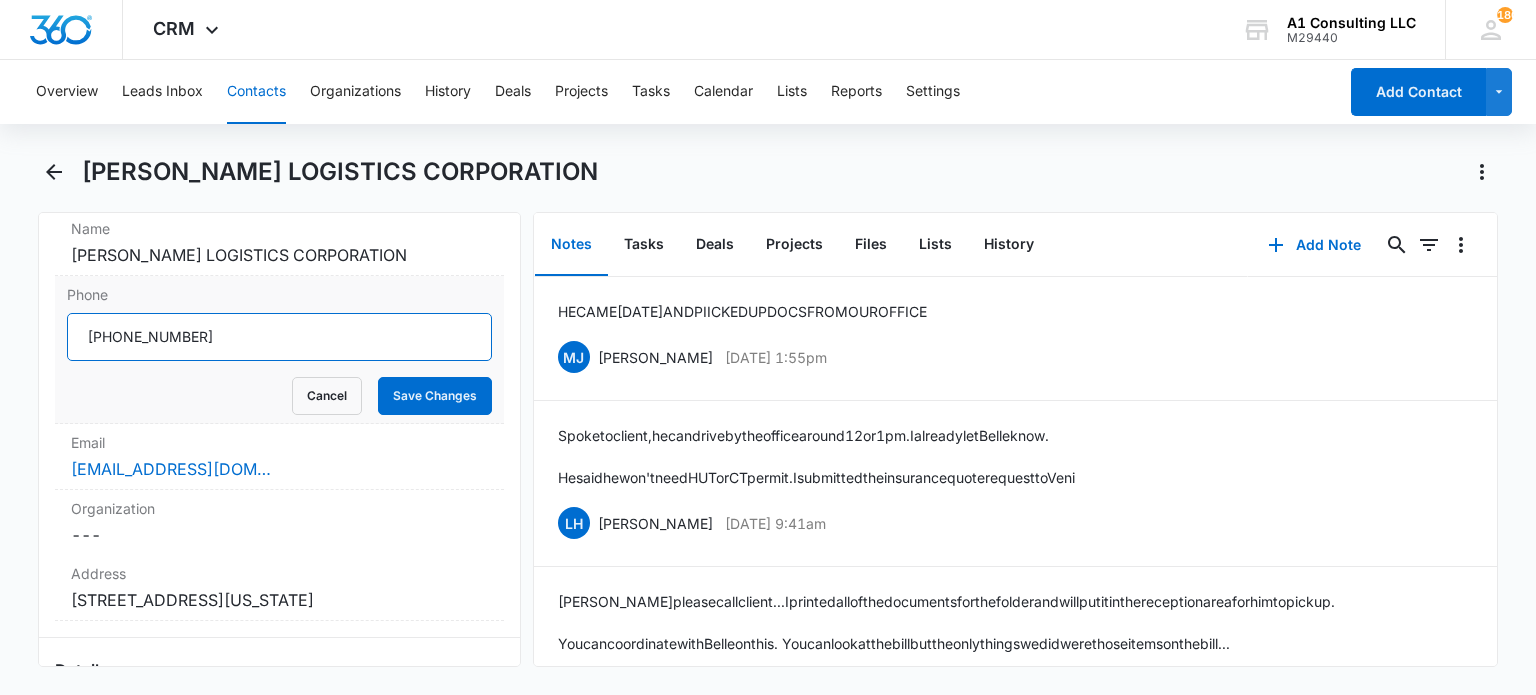 click on "Phone" at bounding box center [279, 337] 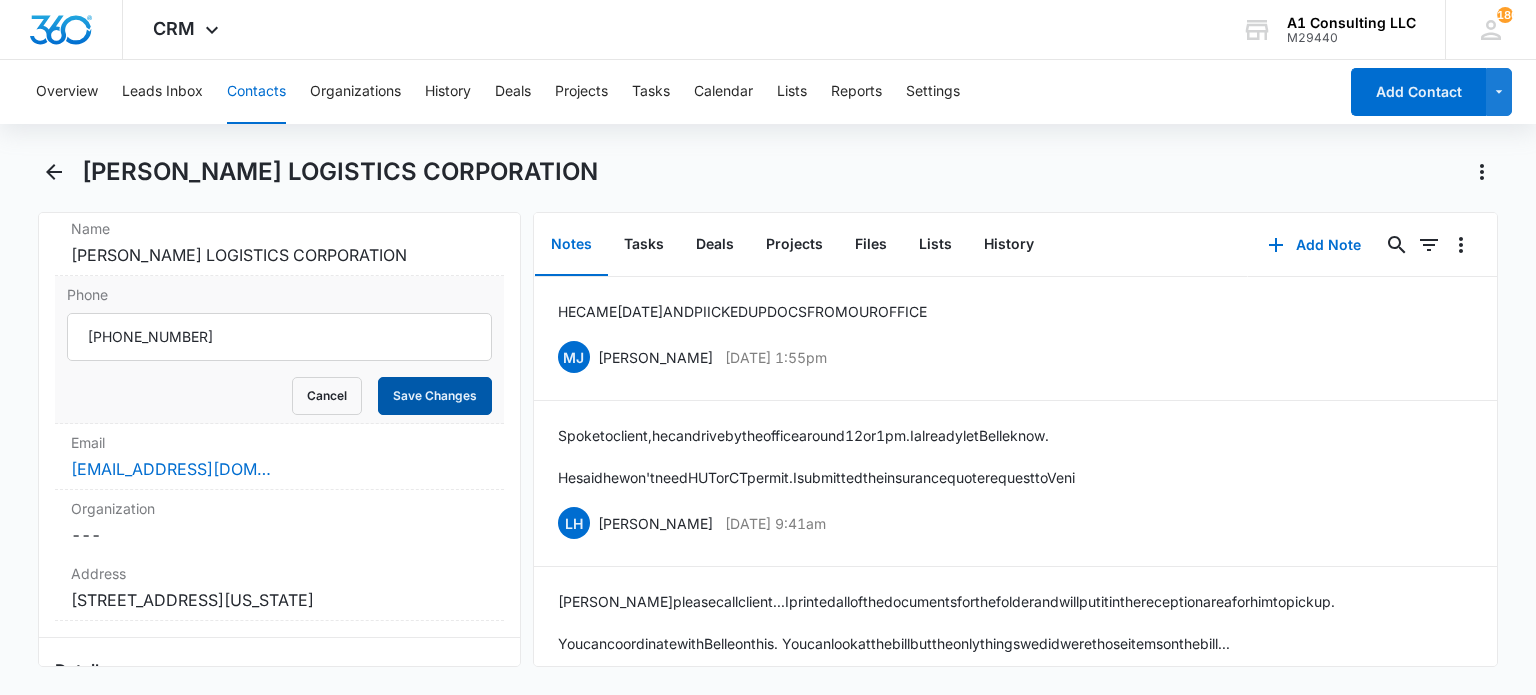 click on "Save Changes" at bounding box center [435, 396] 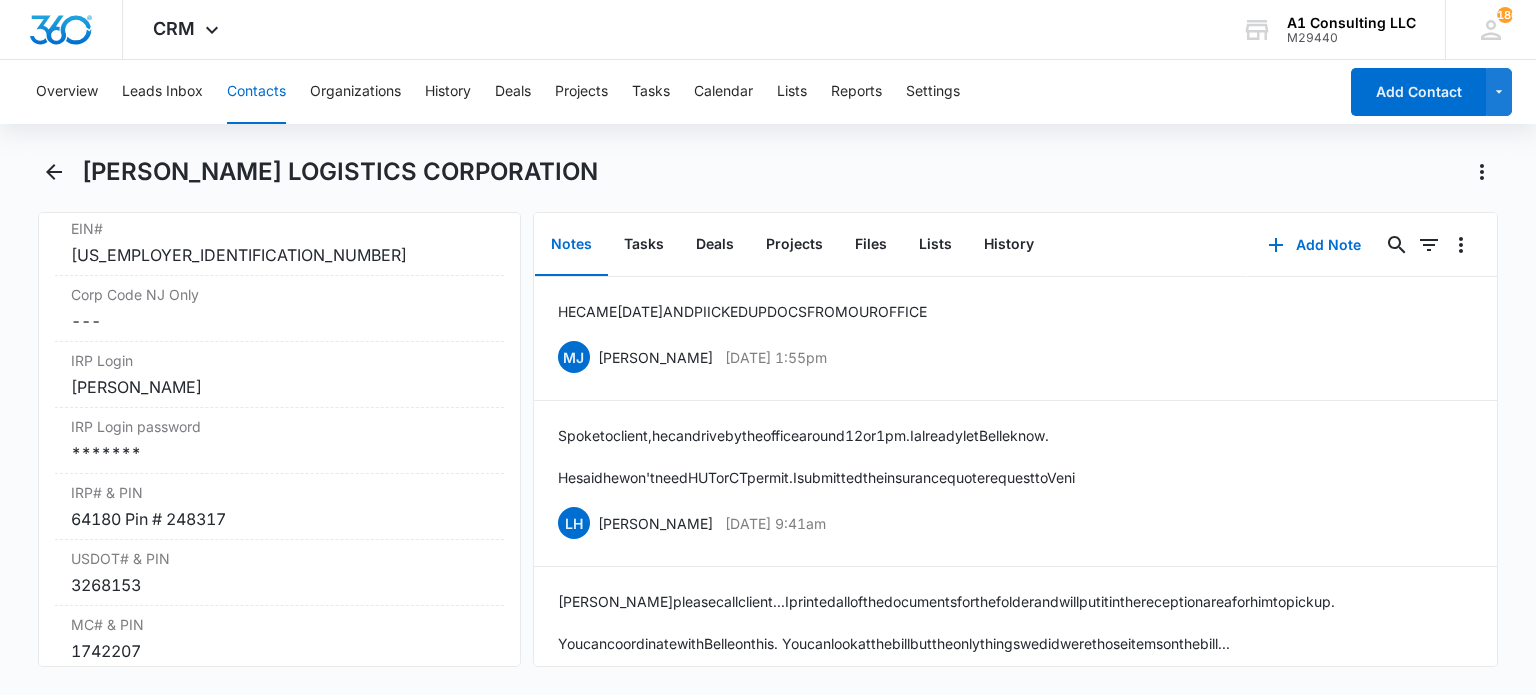 scroll, scrollTop: 2664, scrollLeft: 0, axis: vertical 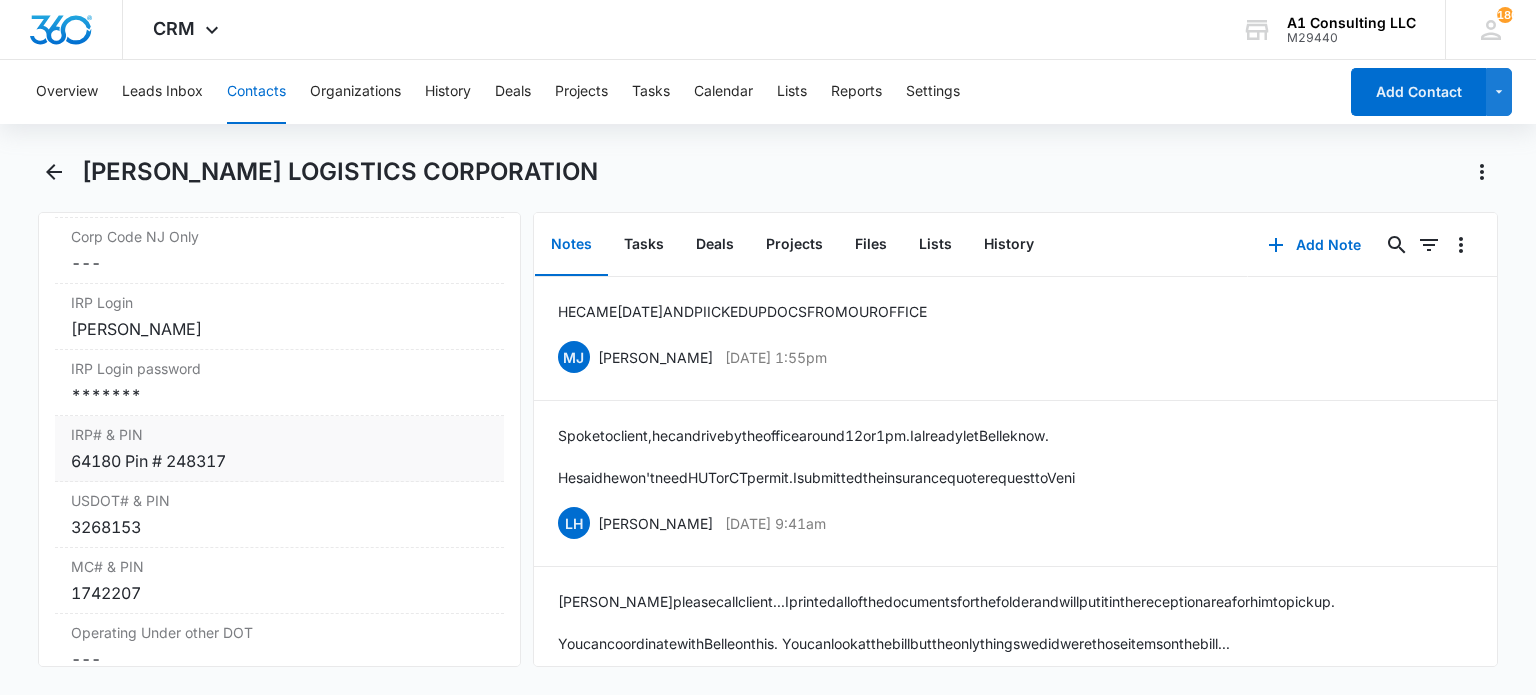 click on "64180 Pin # 248317" at bounding box center (279, 461) 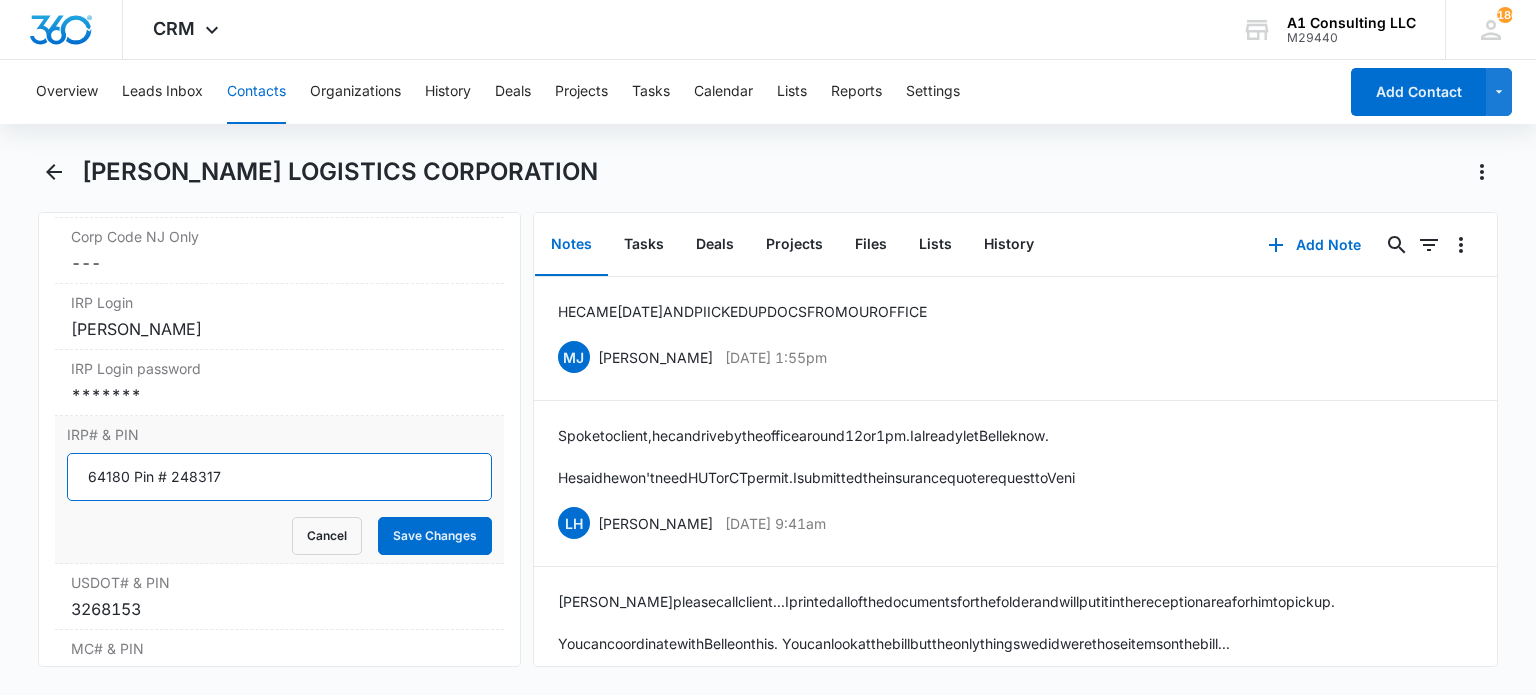 drag, startPoint x: 246, startPoint y: 490, endPoint x: 172, endPoint y: 492, distance: 74.02702 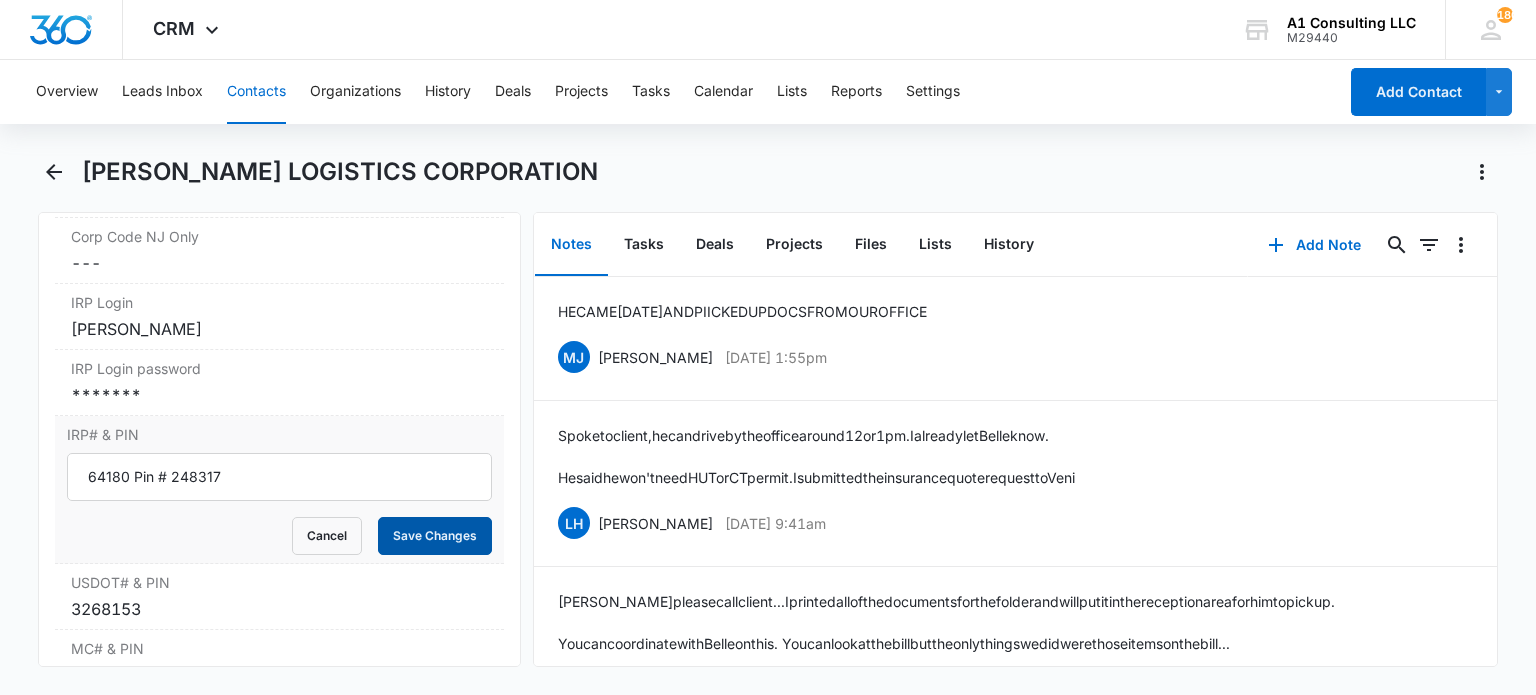 click on "Save Changes" at bounding box center (435, 536) 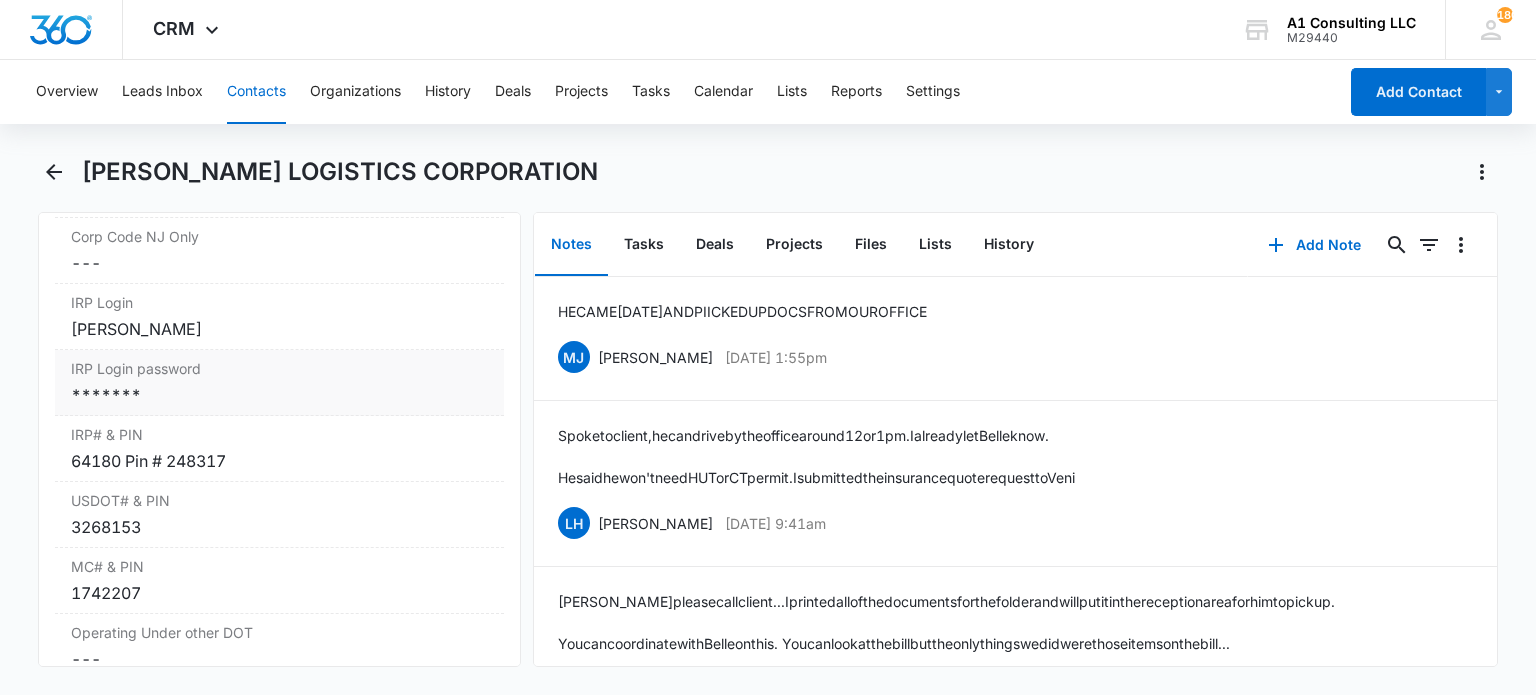 click on "*******" at bounding box center (279, 395) 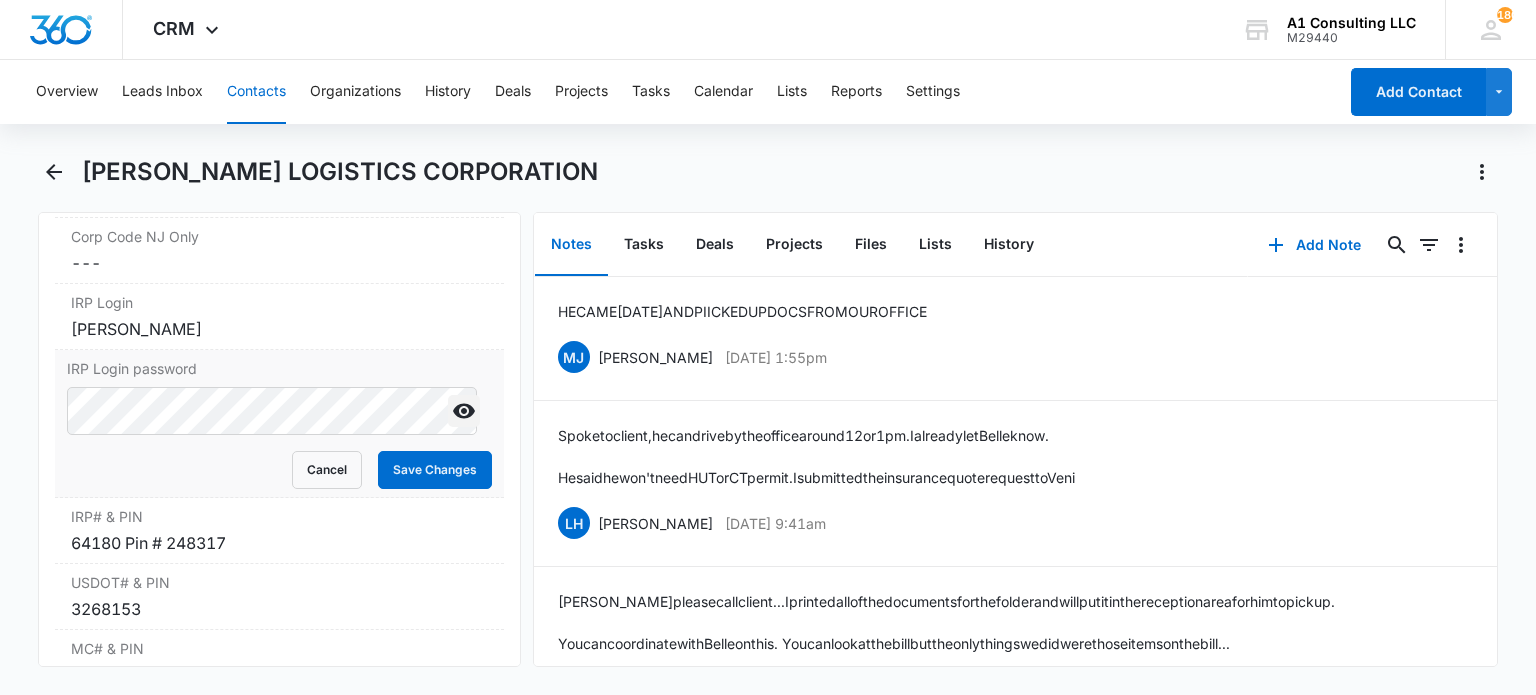 click 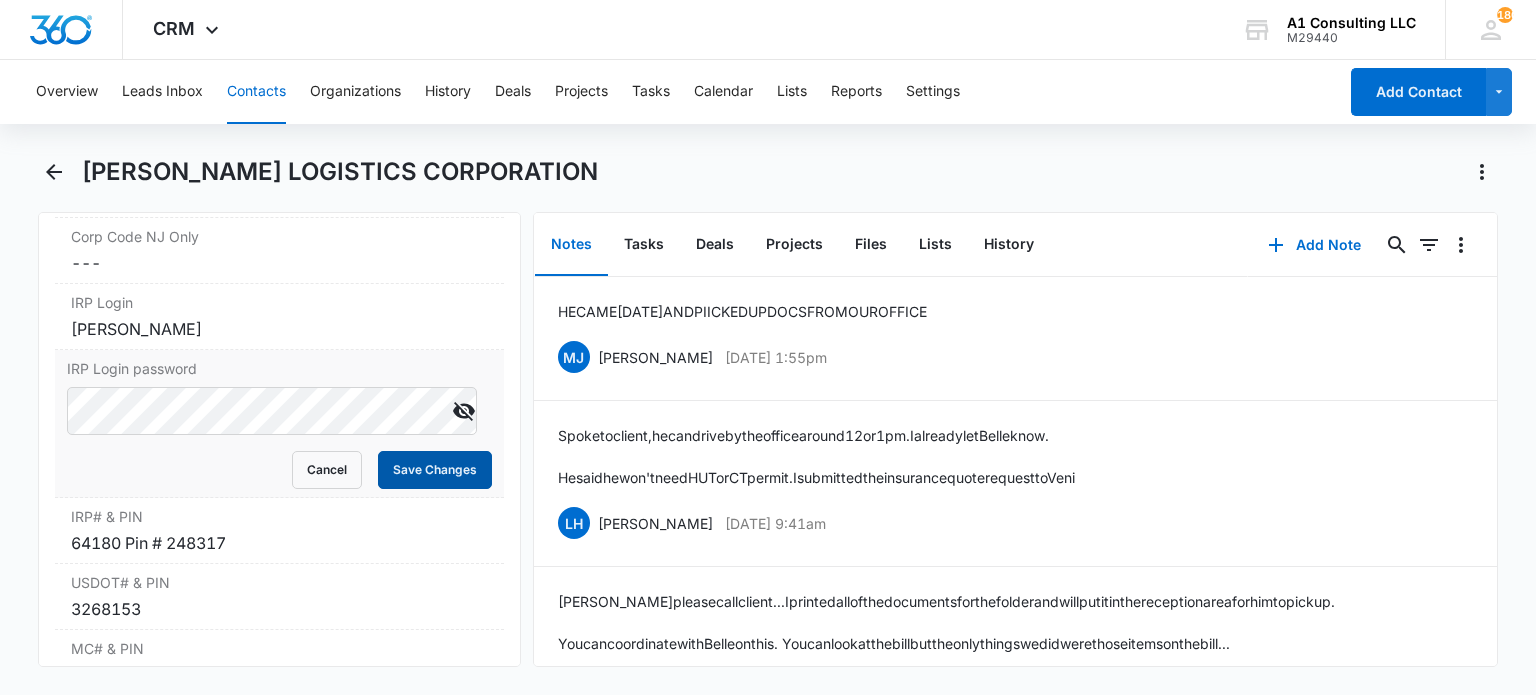 click on "Save Changes" at bounding box center [435, 470] 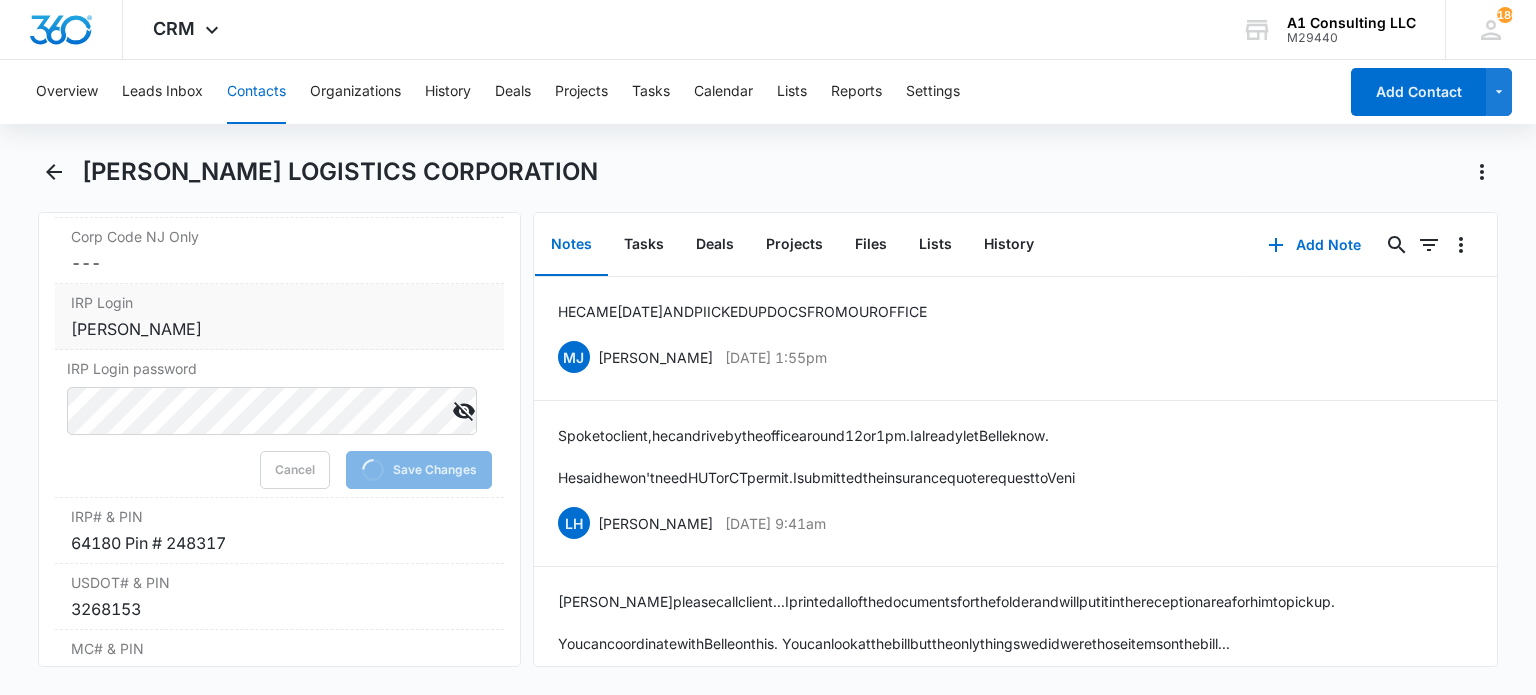 click on "[PERSON_NAME]" at bounding box center [279, 329] 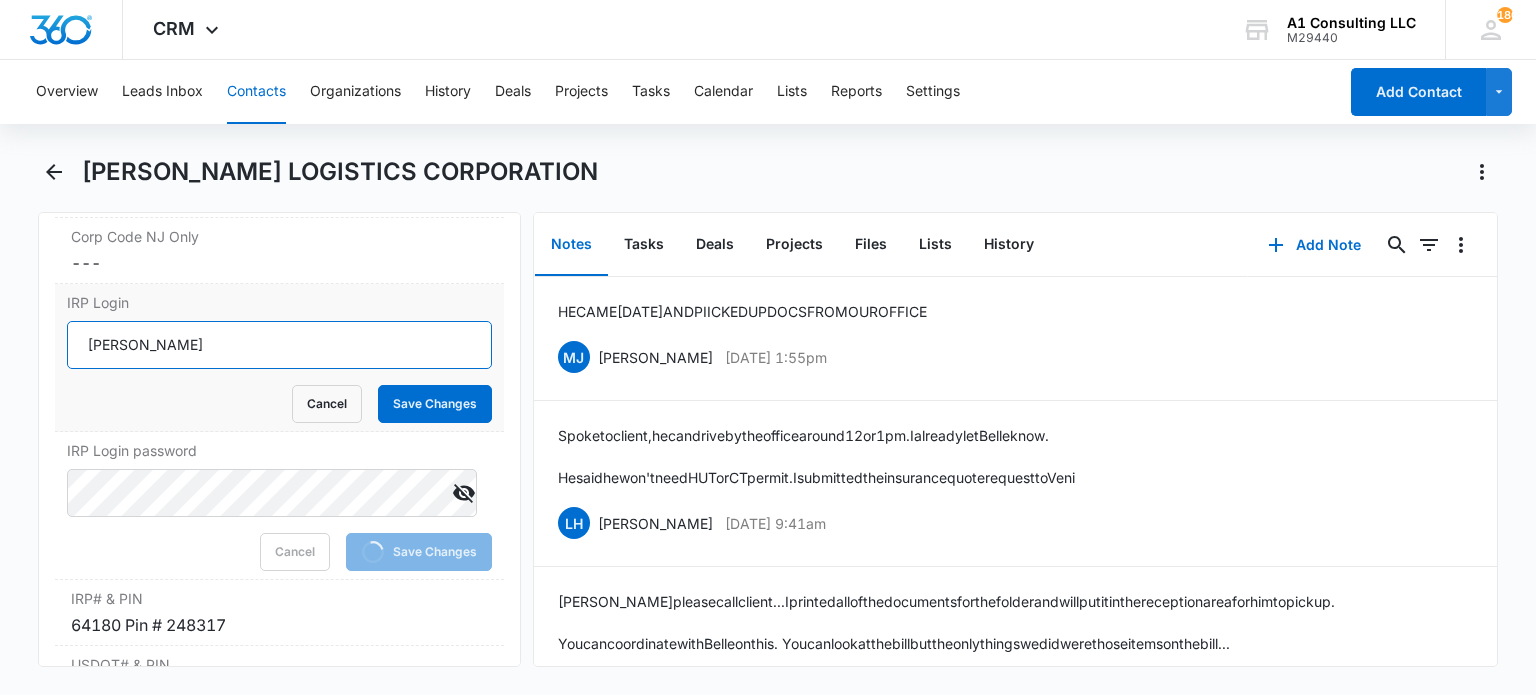 click on "[PERSON_NAME]" at bounding box center (279, 345) 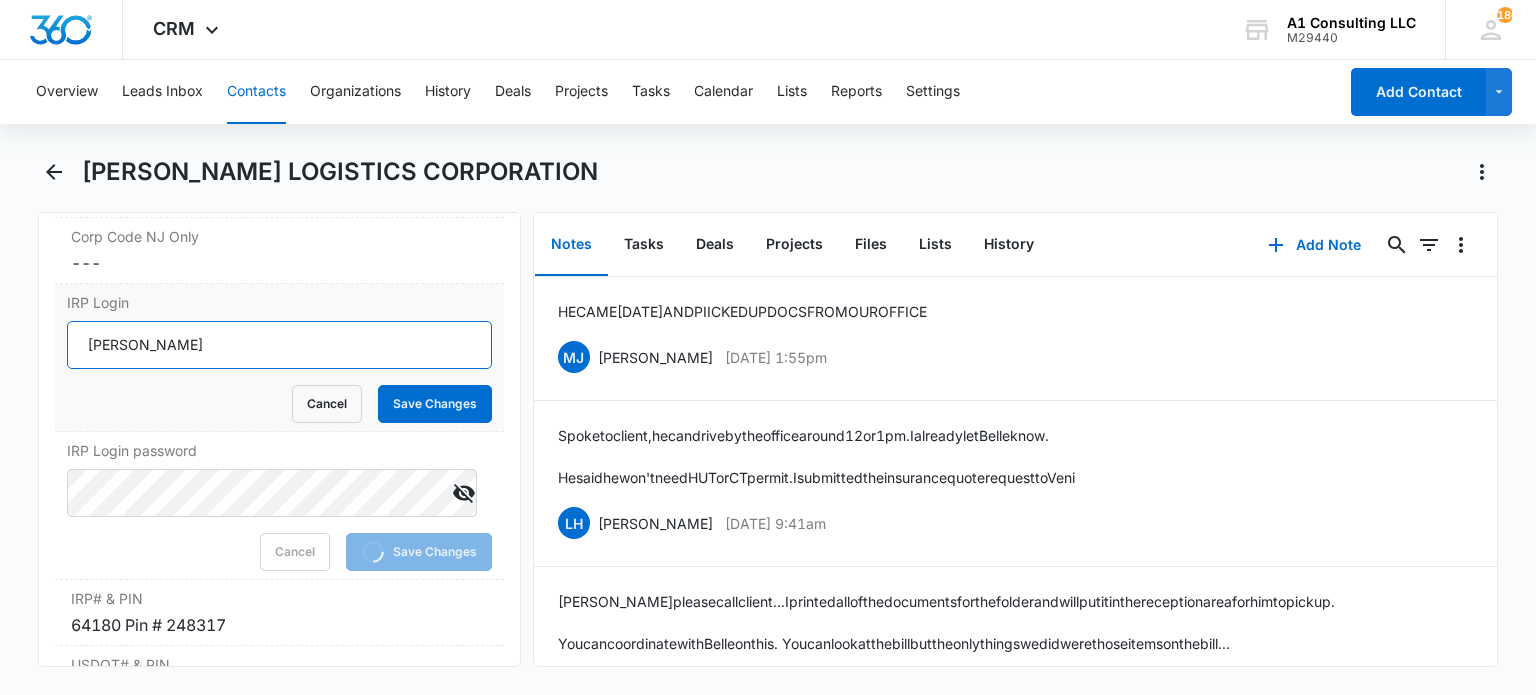 click on "[PERSON_NAME]" at bounding box center [279, 345] 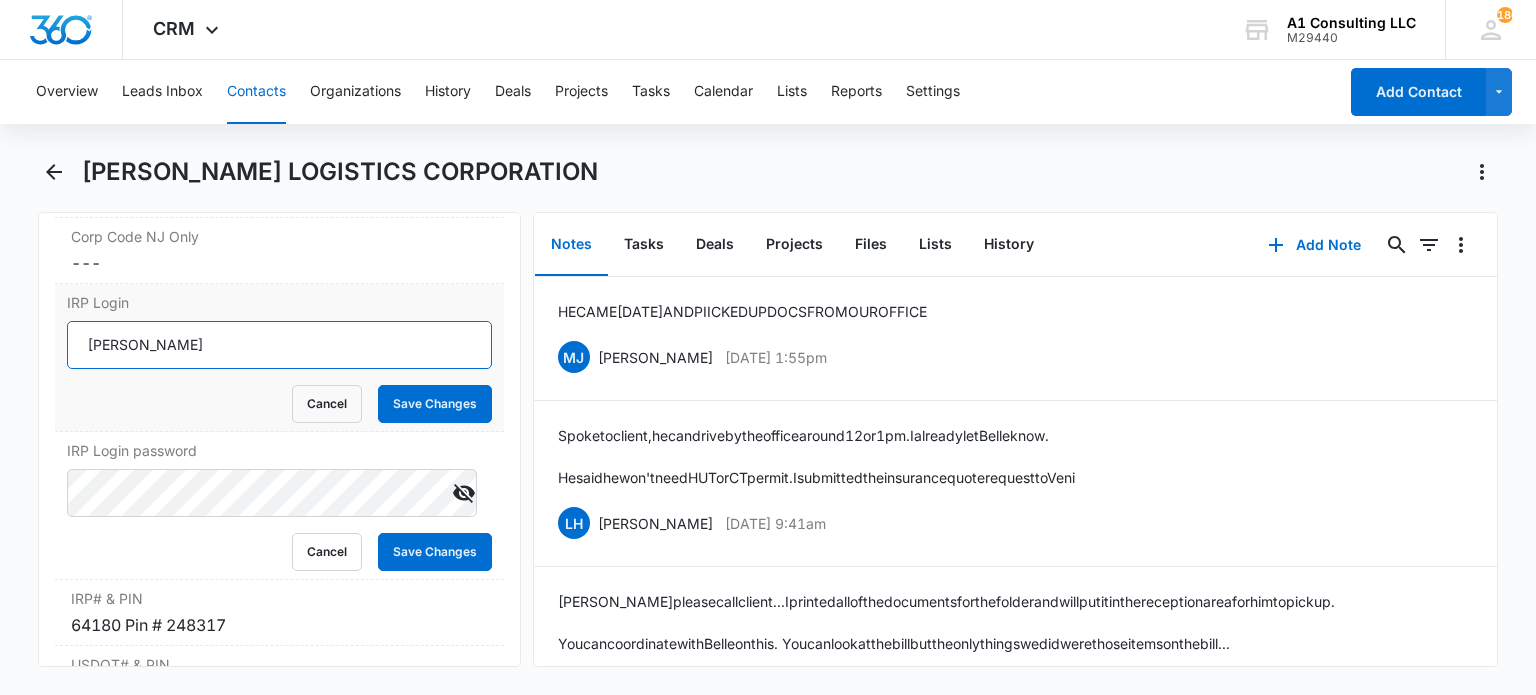 click on "[PERSON_NAME]" at bounding box center [279, 345] 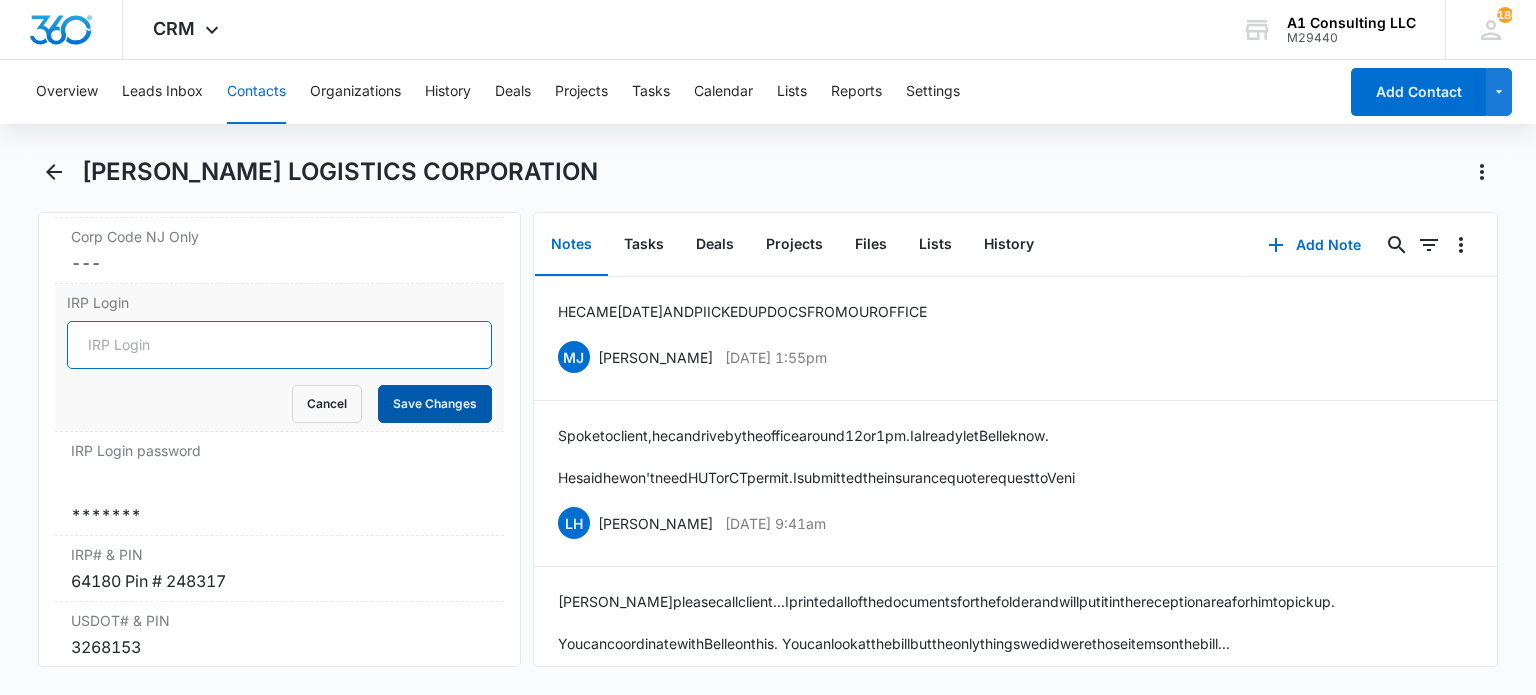 type 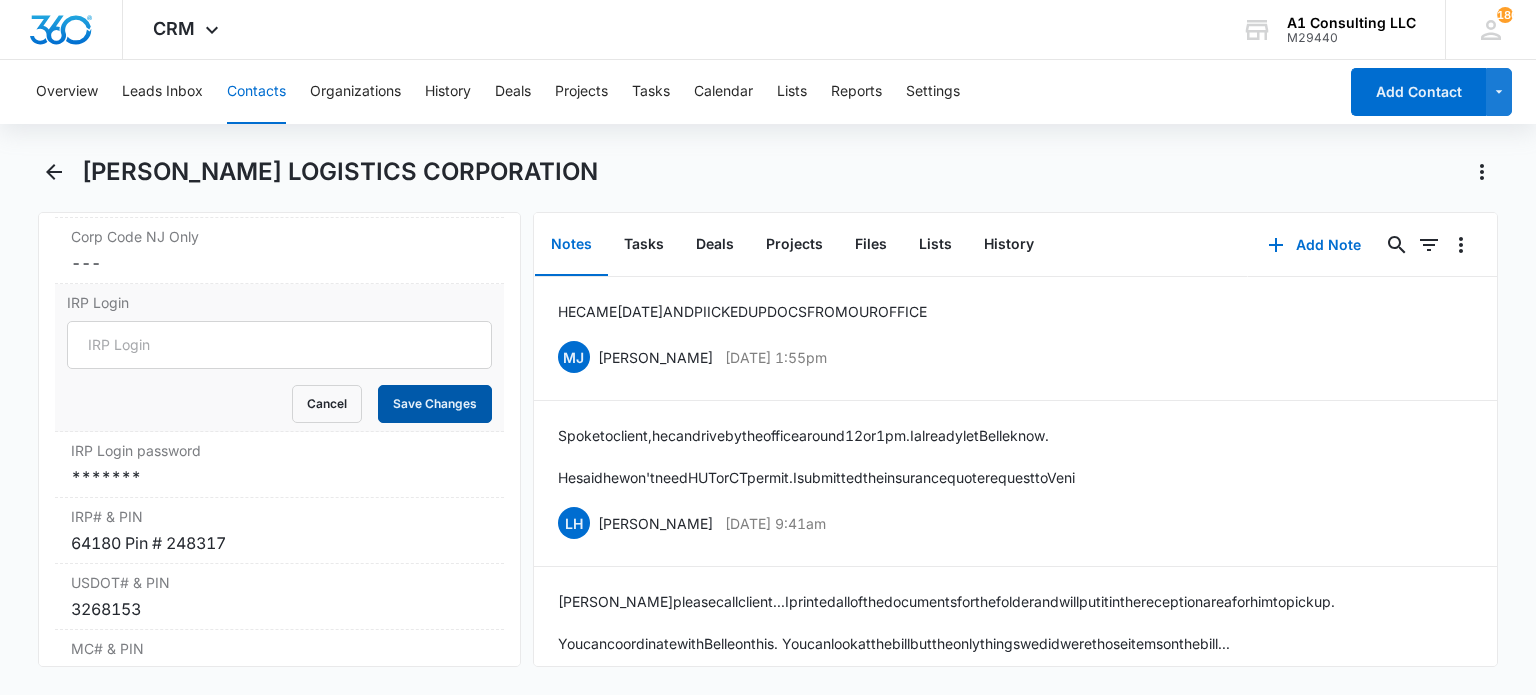 click on "Save Changes" at bounding box center (435, 404) 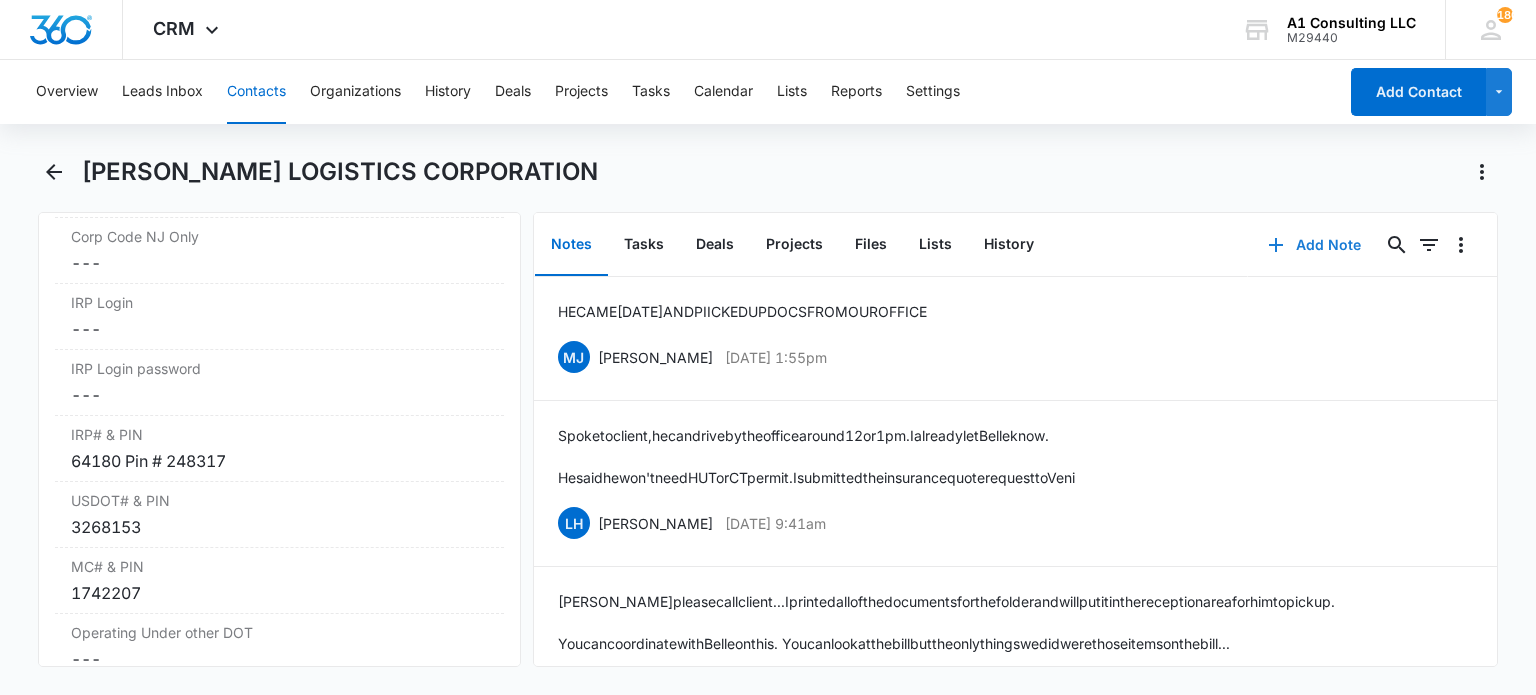 click on "Add Note" at bounding box center [1314, 245] 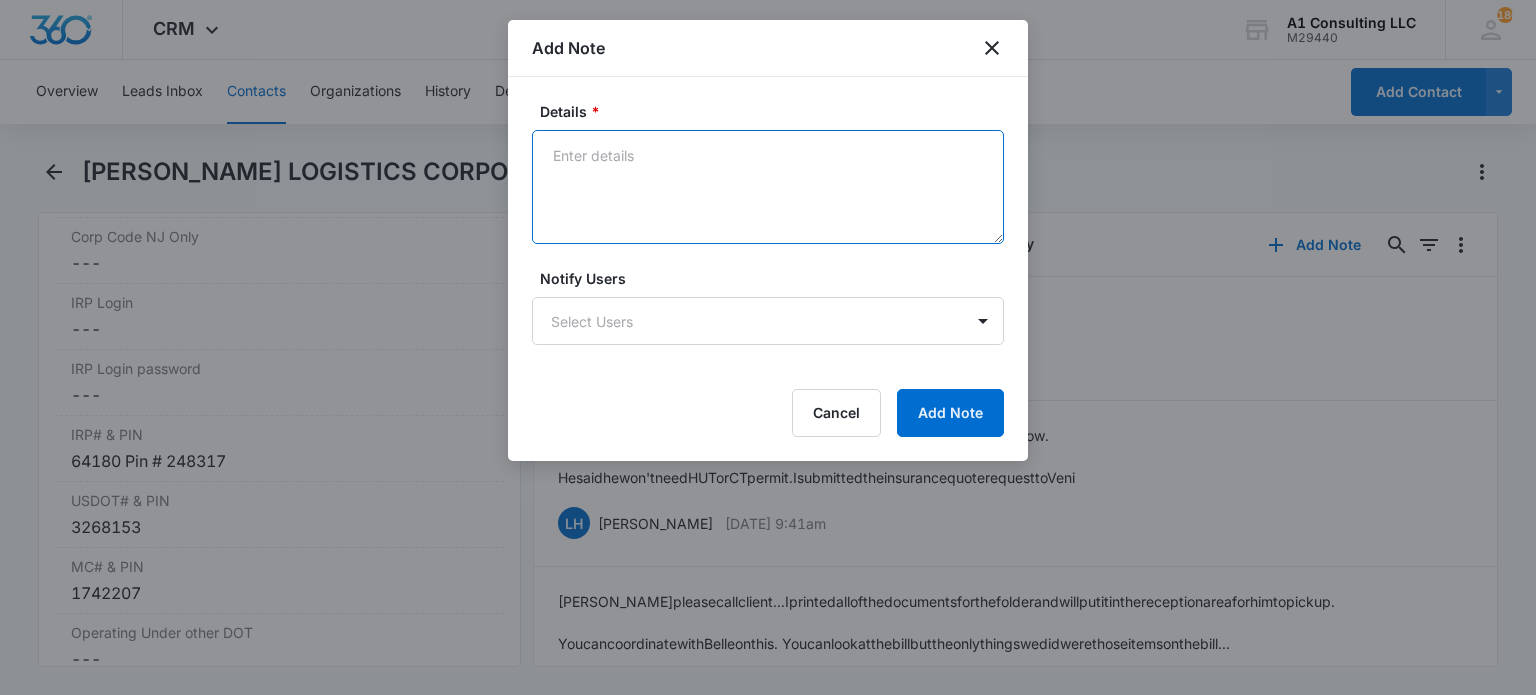click on "Details *" at bounding box center (768, 187) 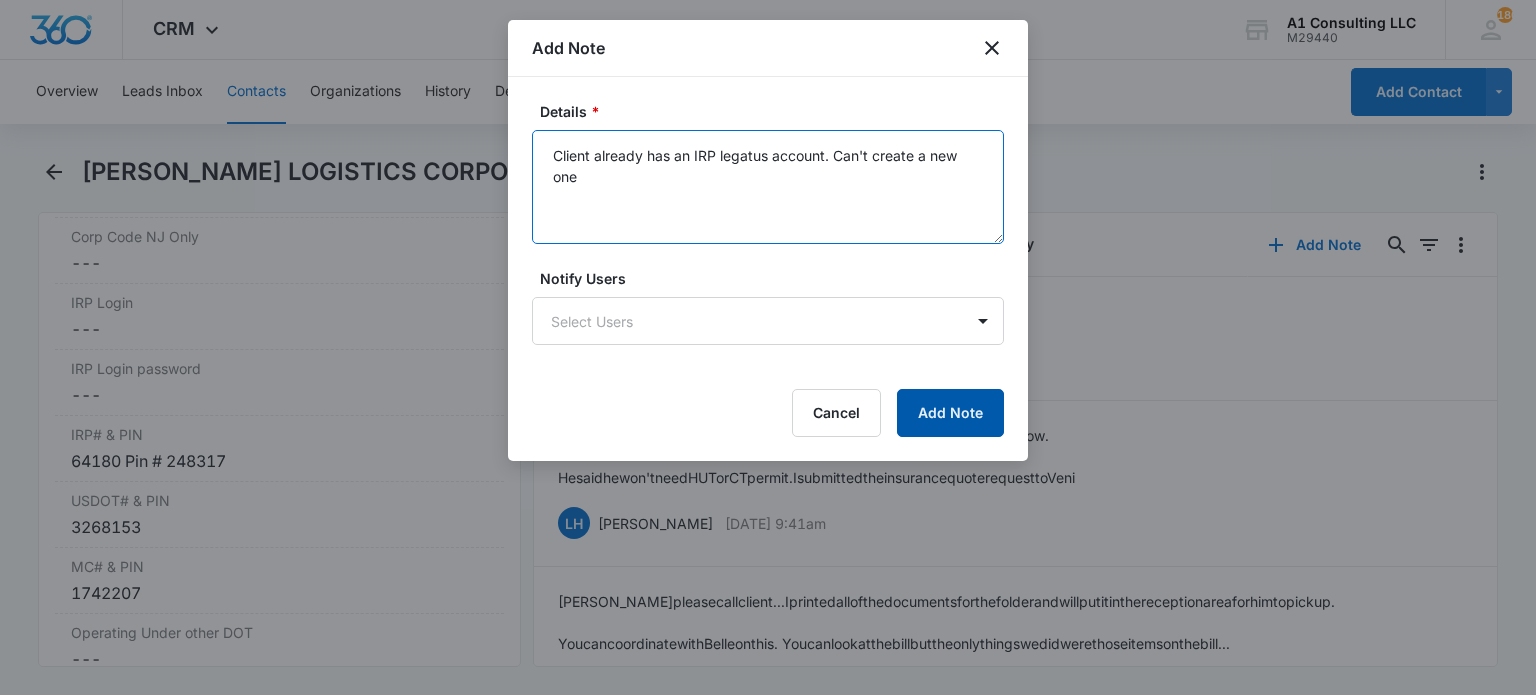 type on "Client already has an IRP legatus account. Can't create a new one" 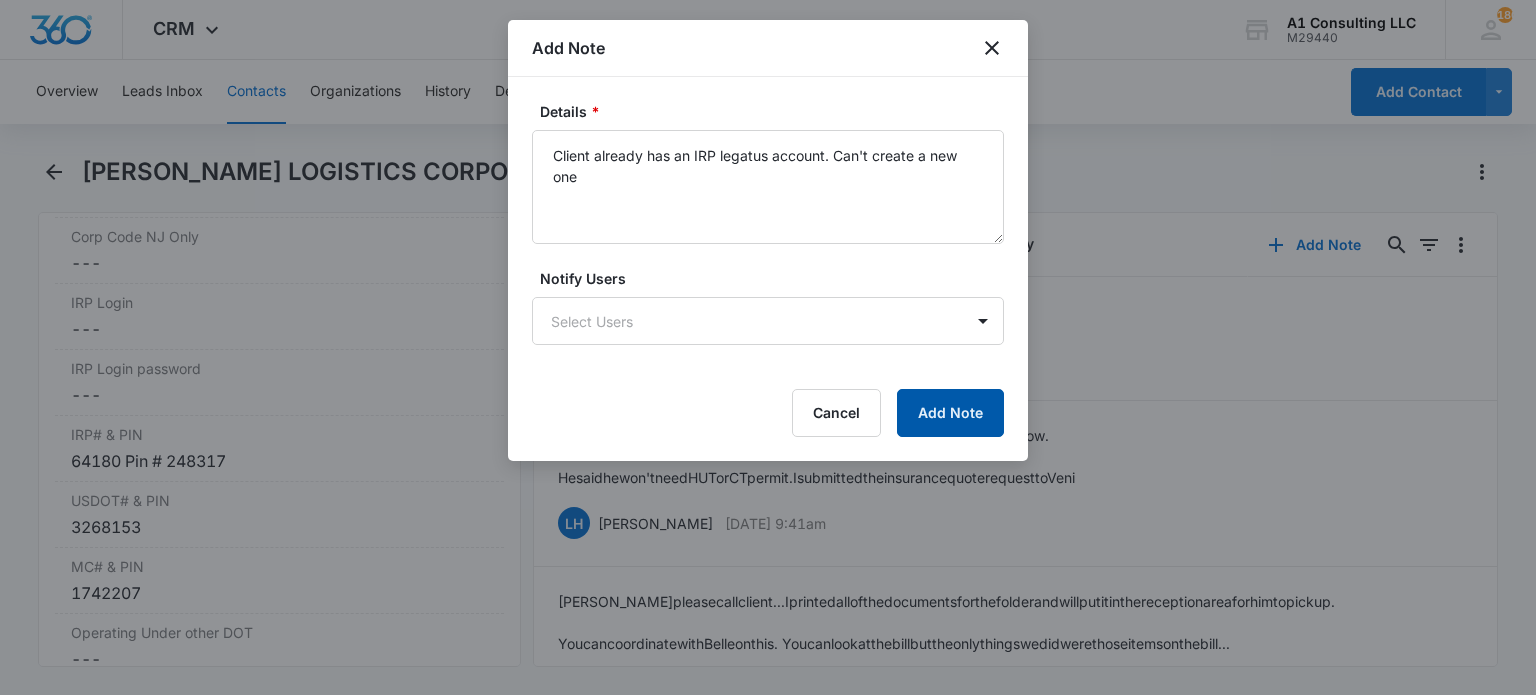 click on "Add Note" at bounding box center (950, 413) 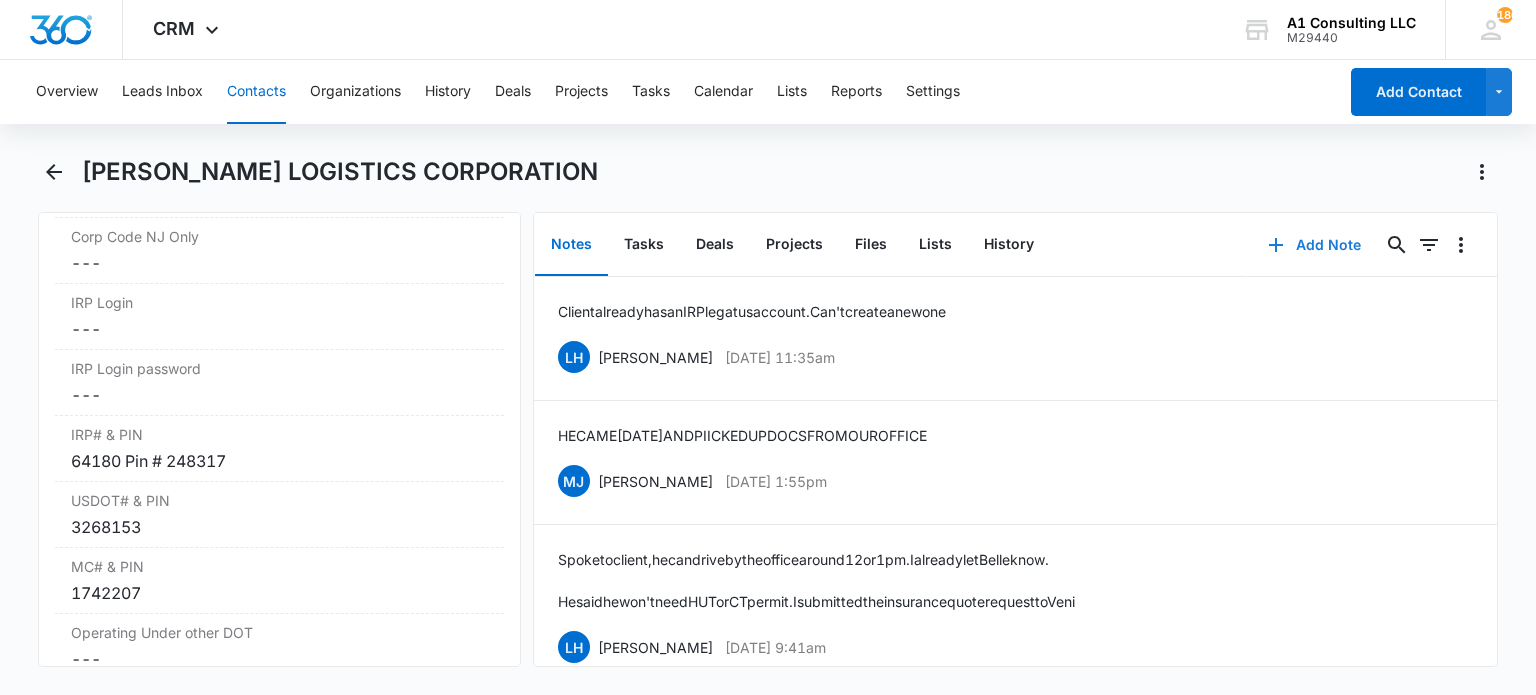 click on "Add Note" at bounding box center [1314, 245] 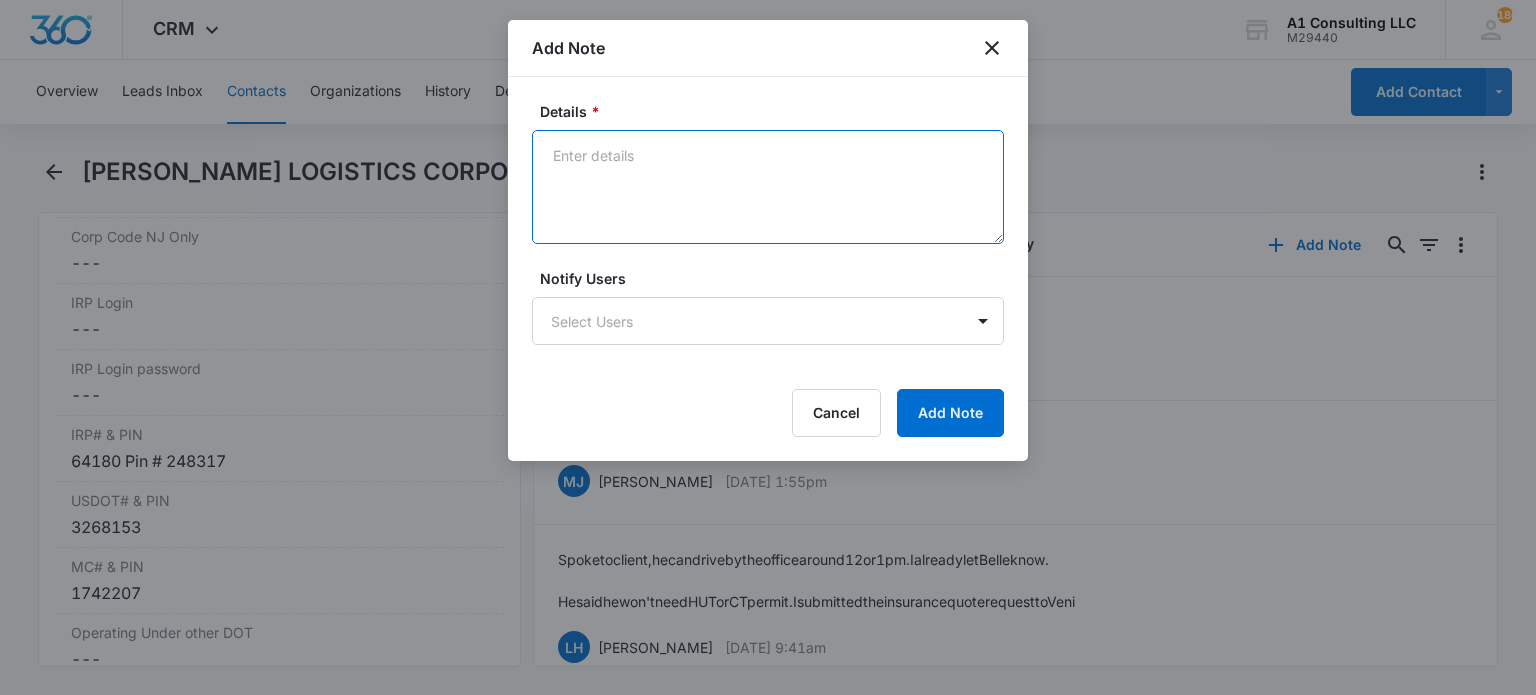 click on "Details *" at bounding box center [768, 187] 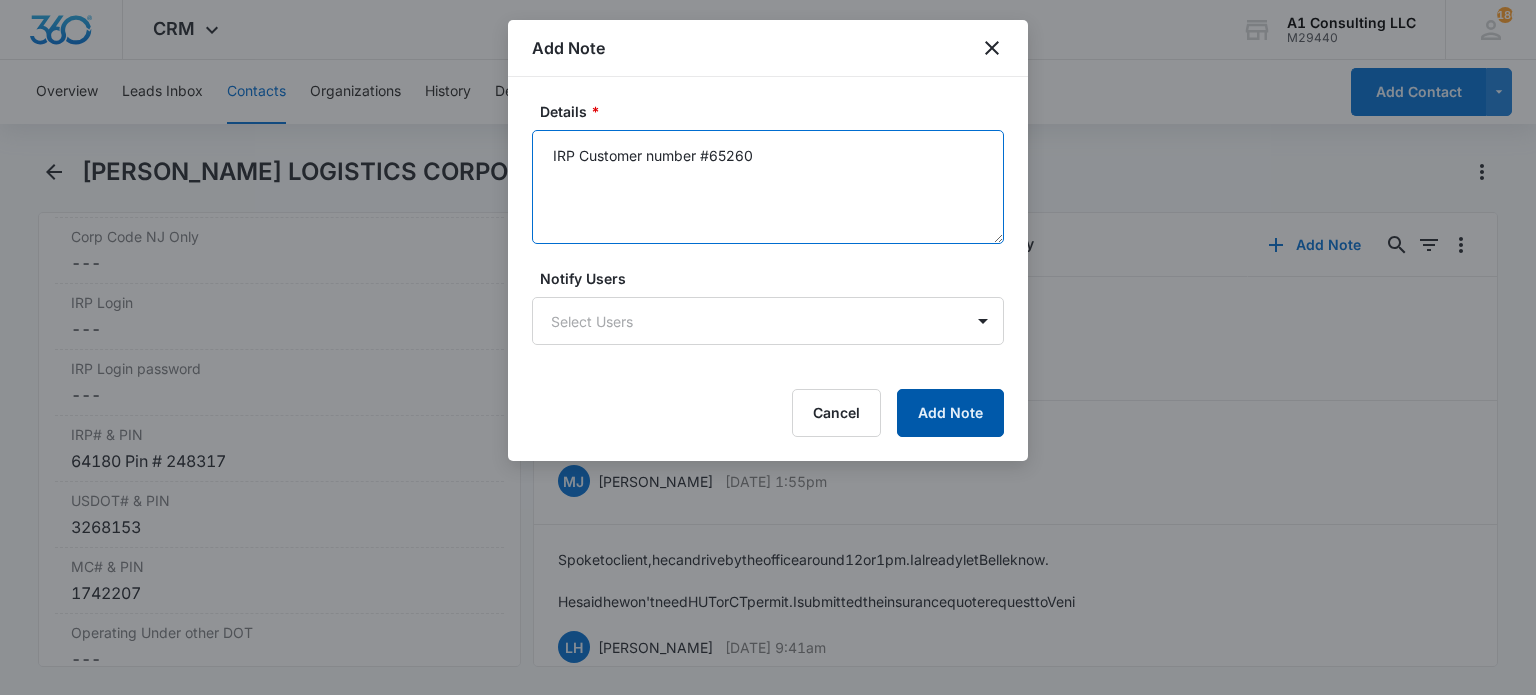 type on "IRP Customer number #65260" 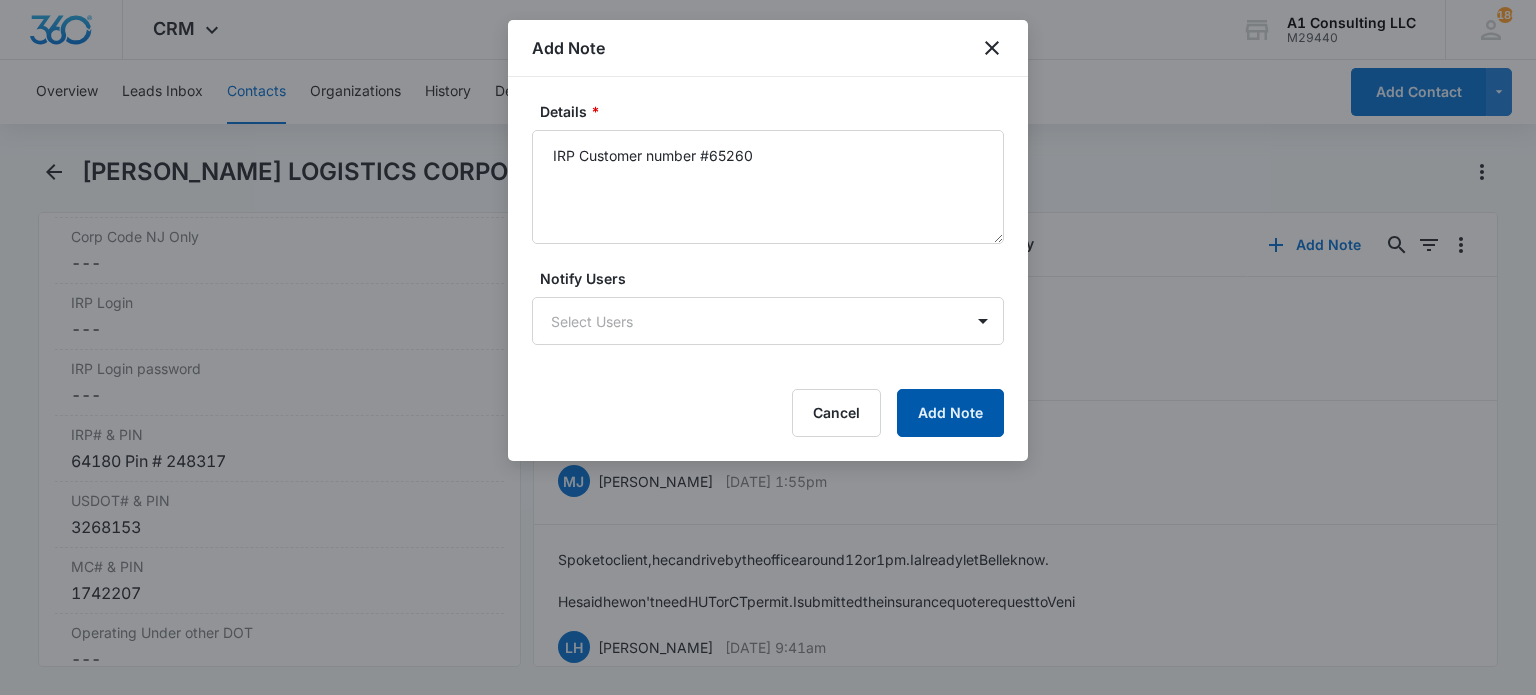 click on "Add Note" at bounding box center (950, 413) 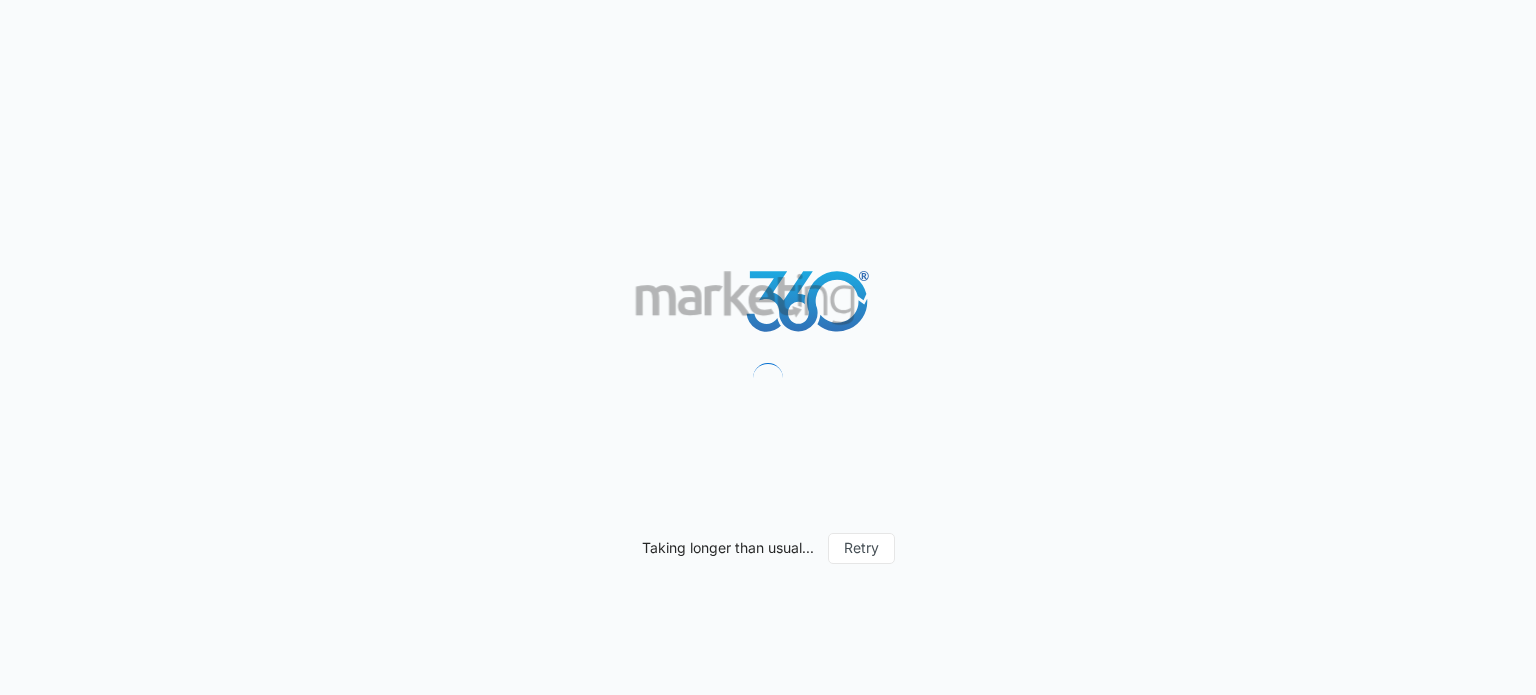 scroll, scrollTop: 0, scrollLeft: 0, axis: both 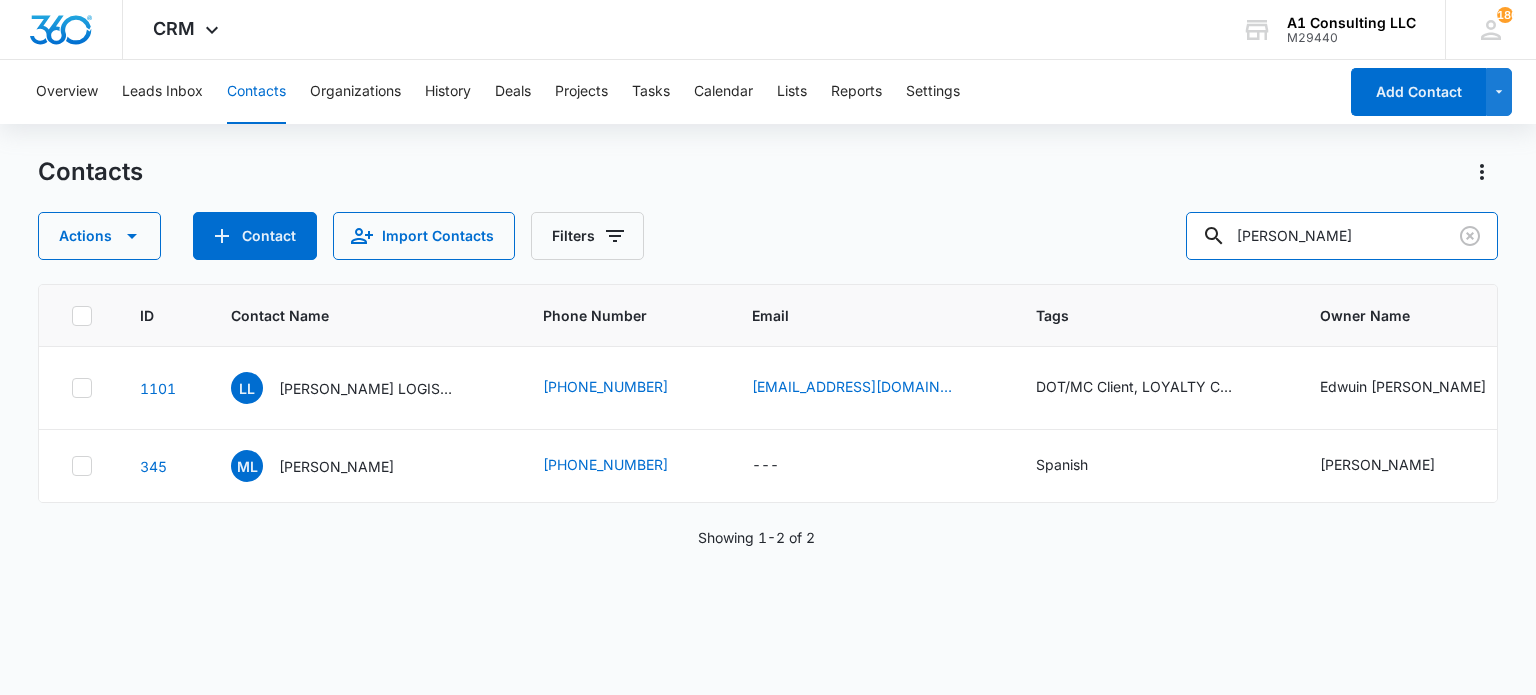drag, startPoint x: 1396, startPoint y: 230, endPoint x: 1160, endPoint y: 263, distance: 238.29604 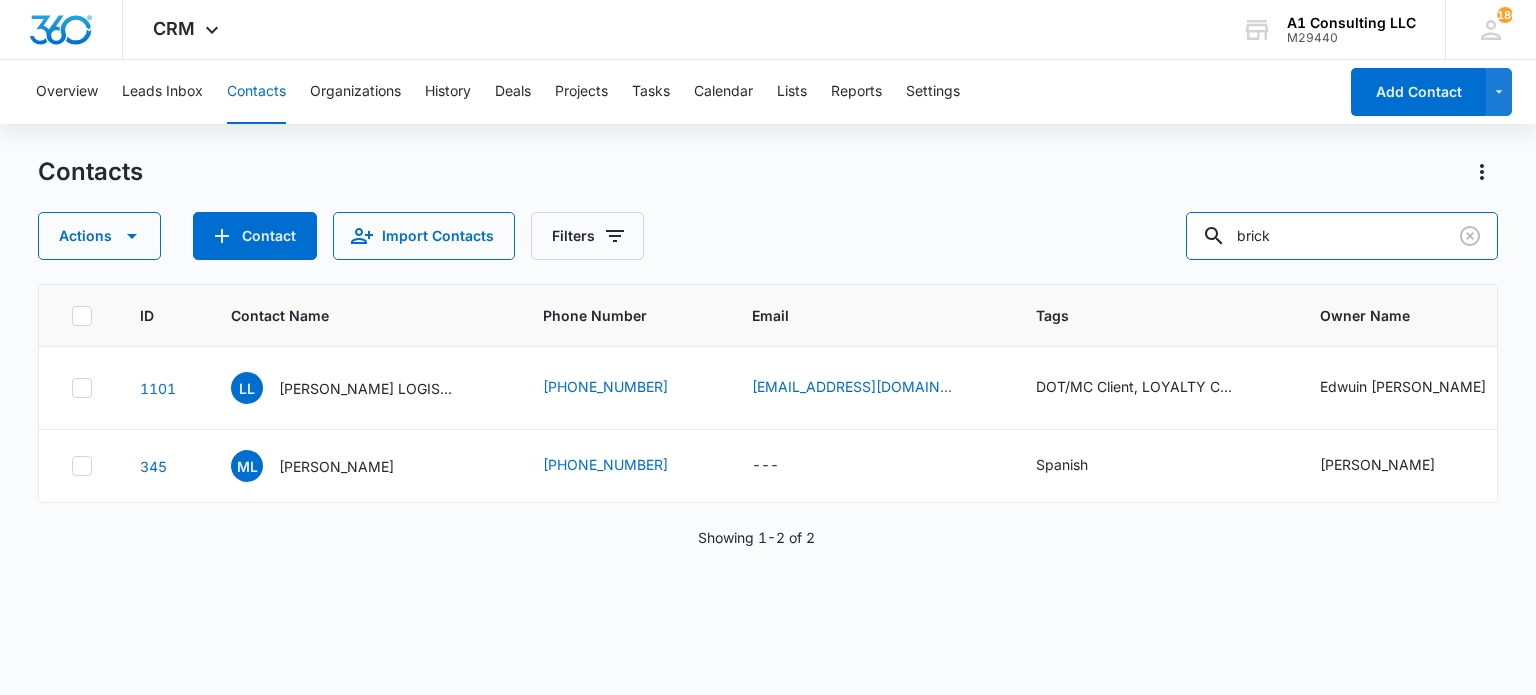type on "brick" 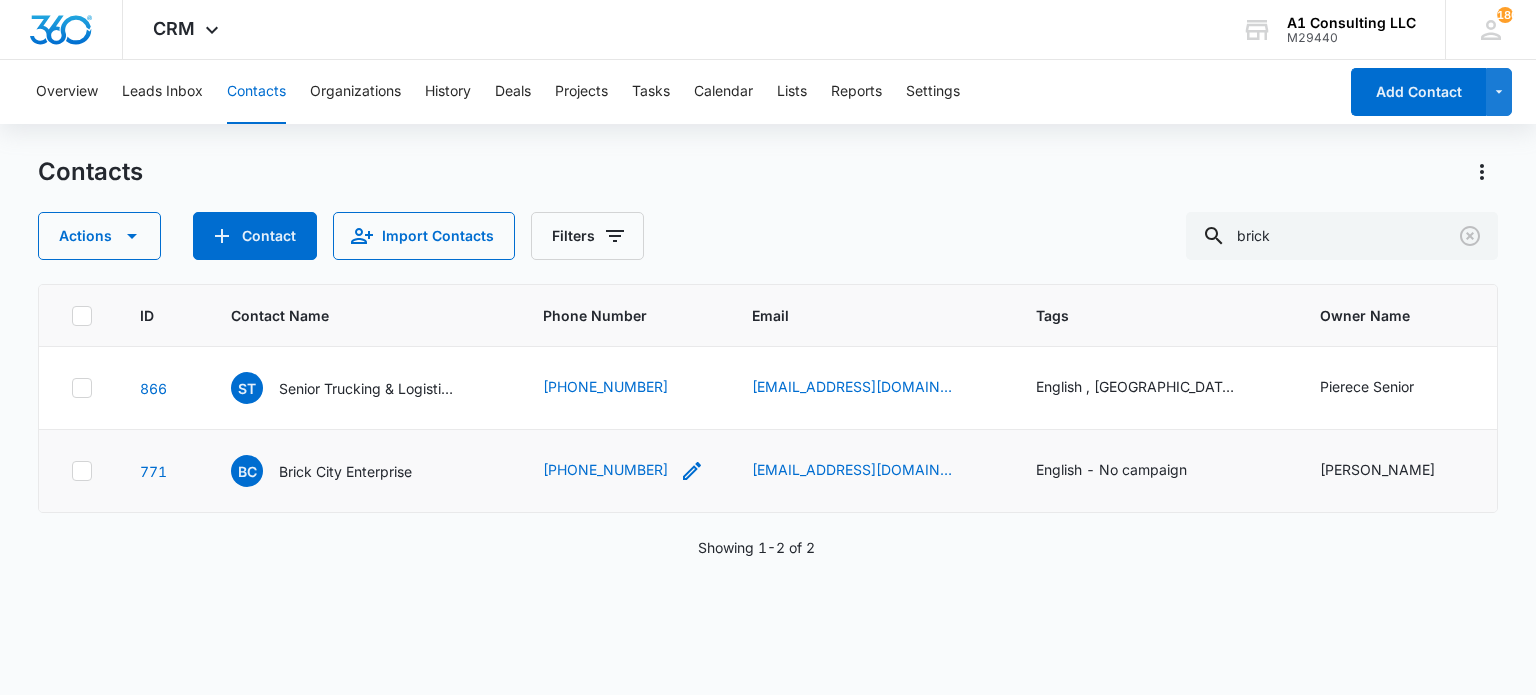 click 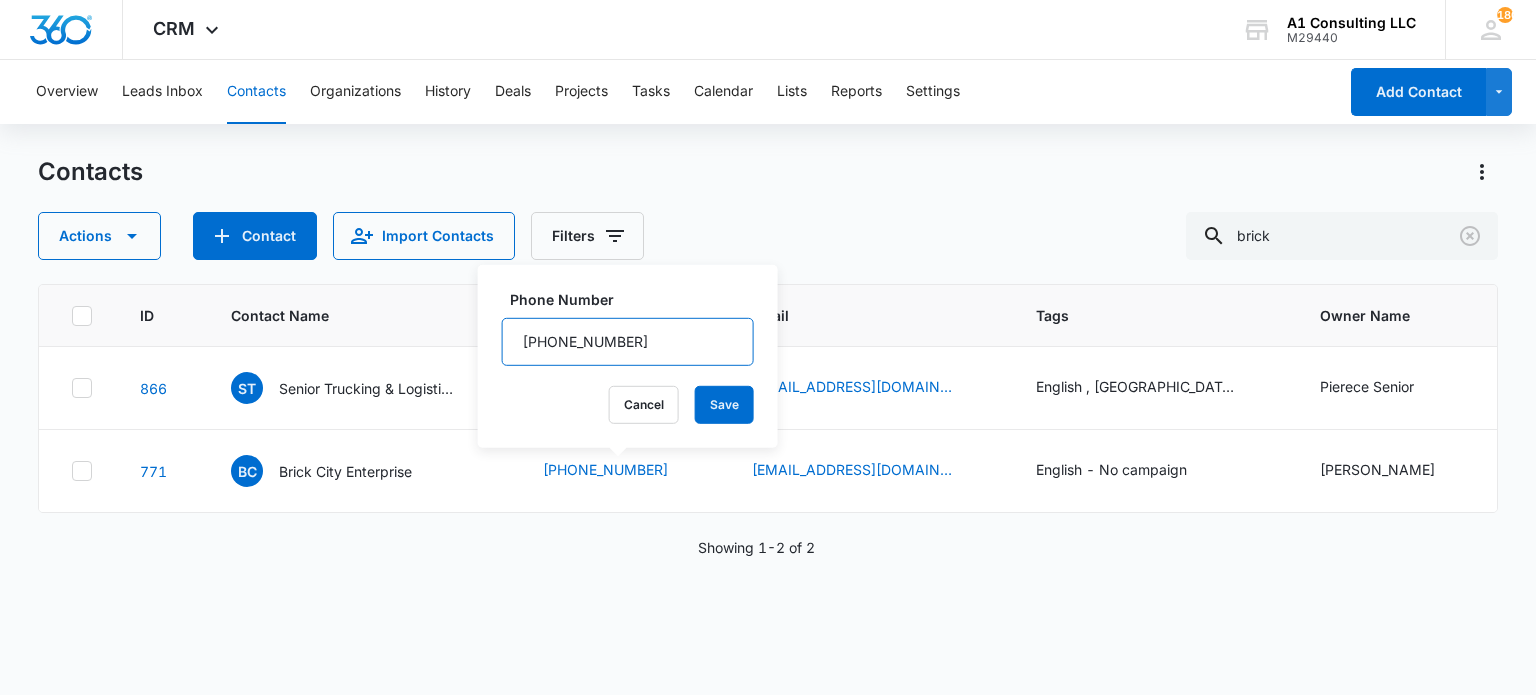 click on "Phone Number" at bounding box center (628, 342) 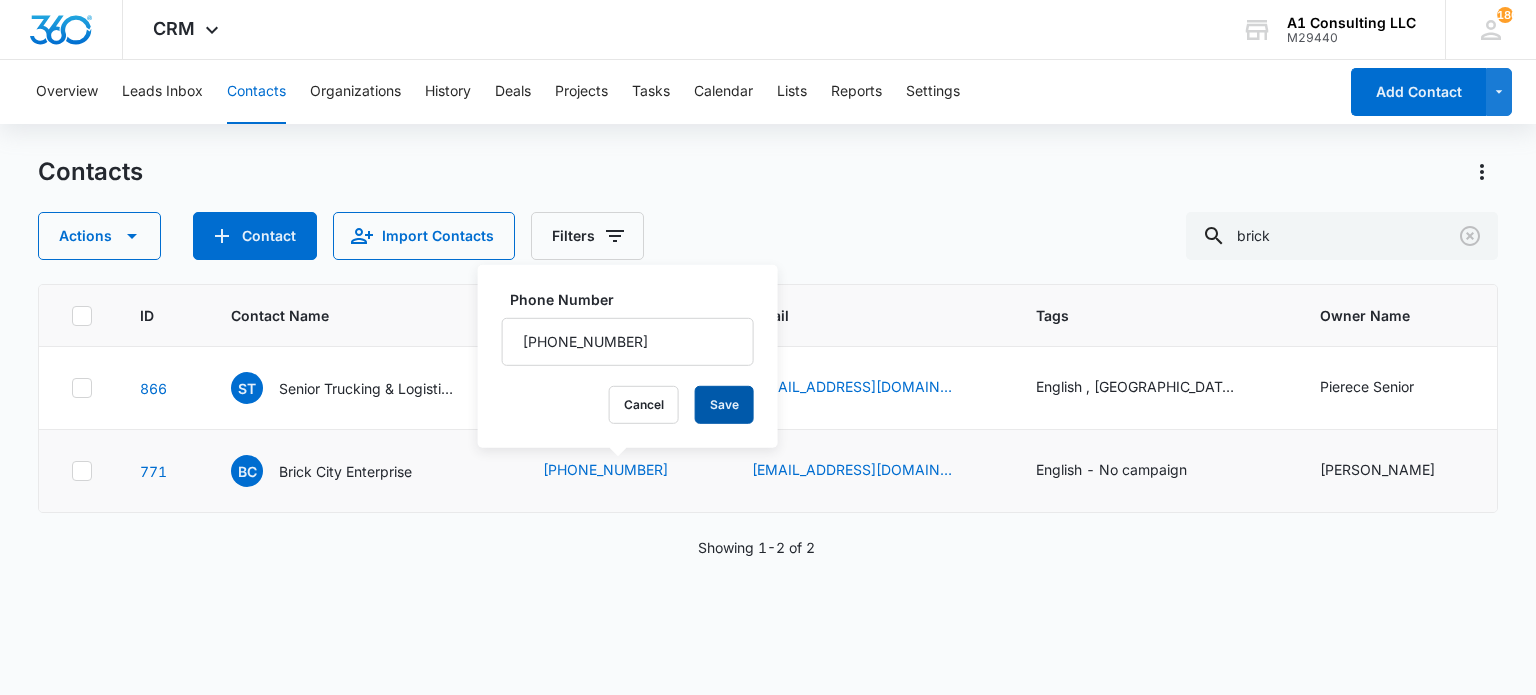 click on "Save" at bounding box center [724, 405] 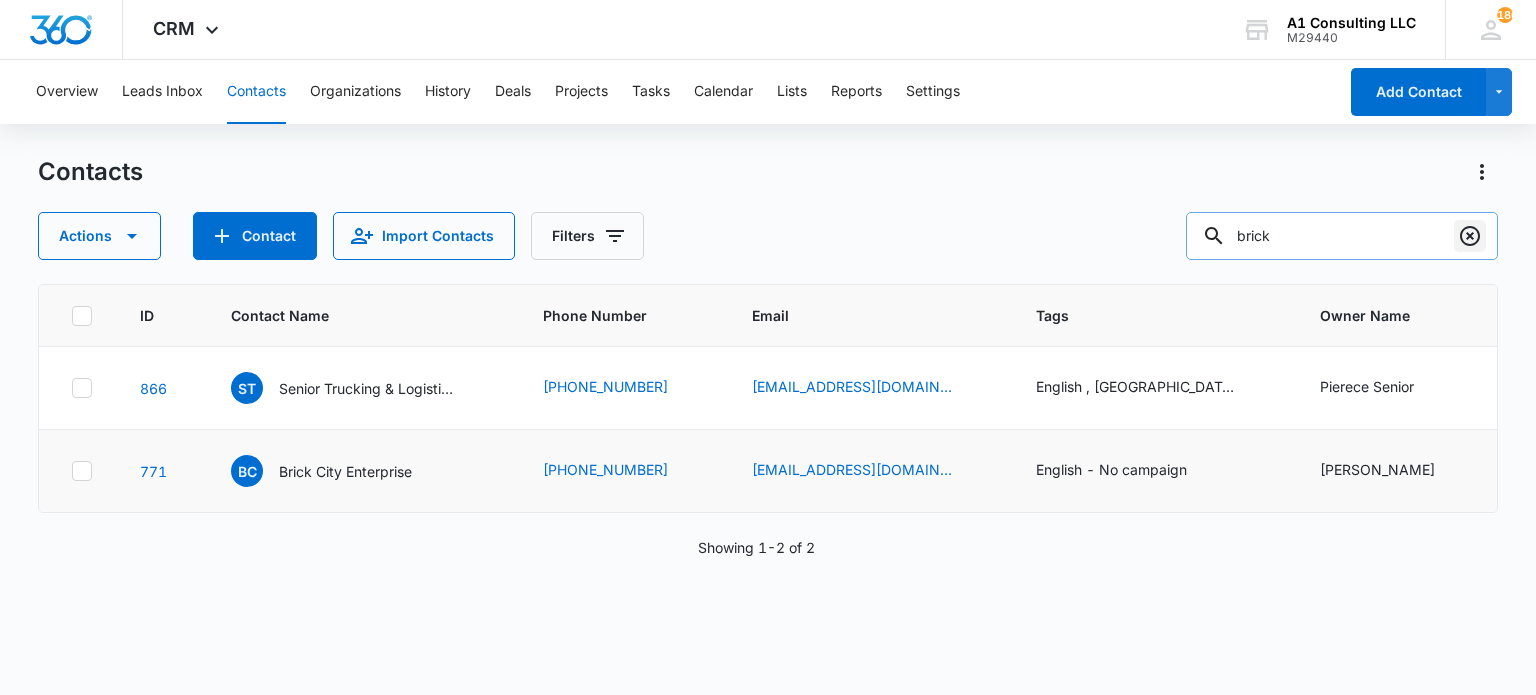 click 